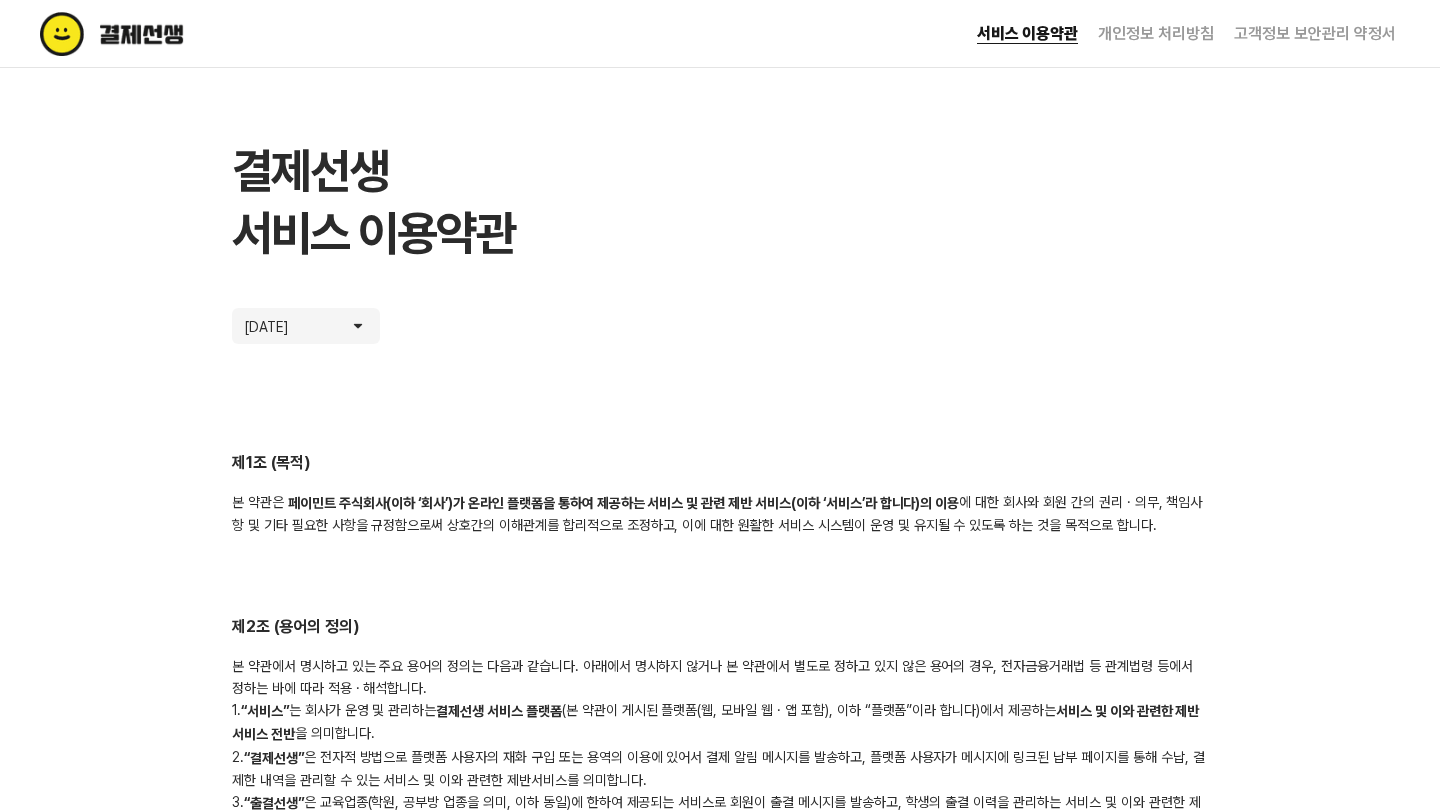 scroll, scrollTop: 0, scrollLeft: 0, axis: both 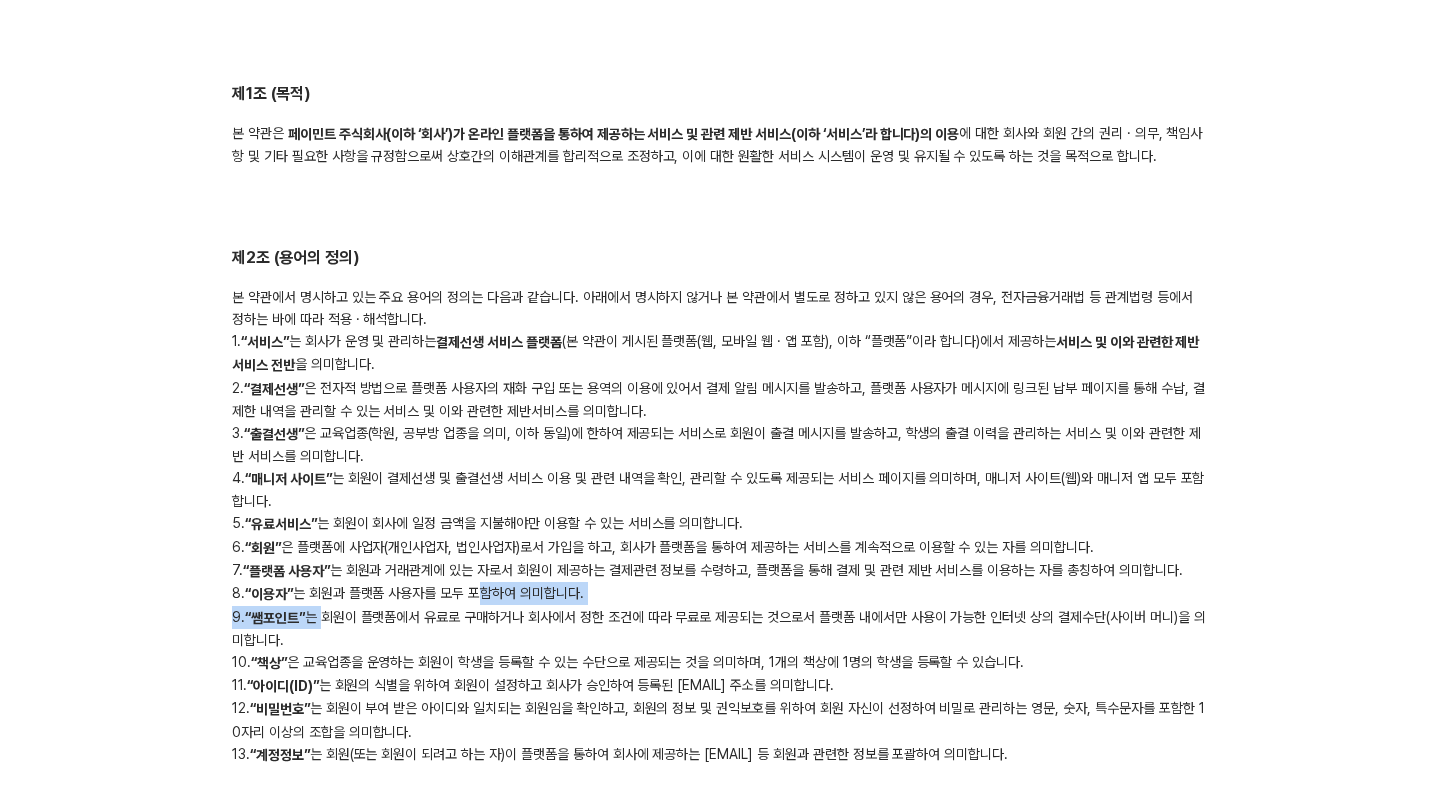 drag, startPoint x: 330, startPoint y: 621, endPoint x: 482, endPoint y: 606, distance: 152.73834 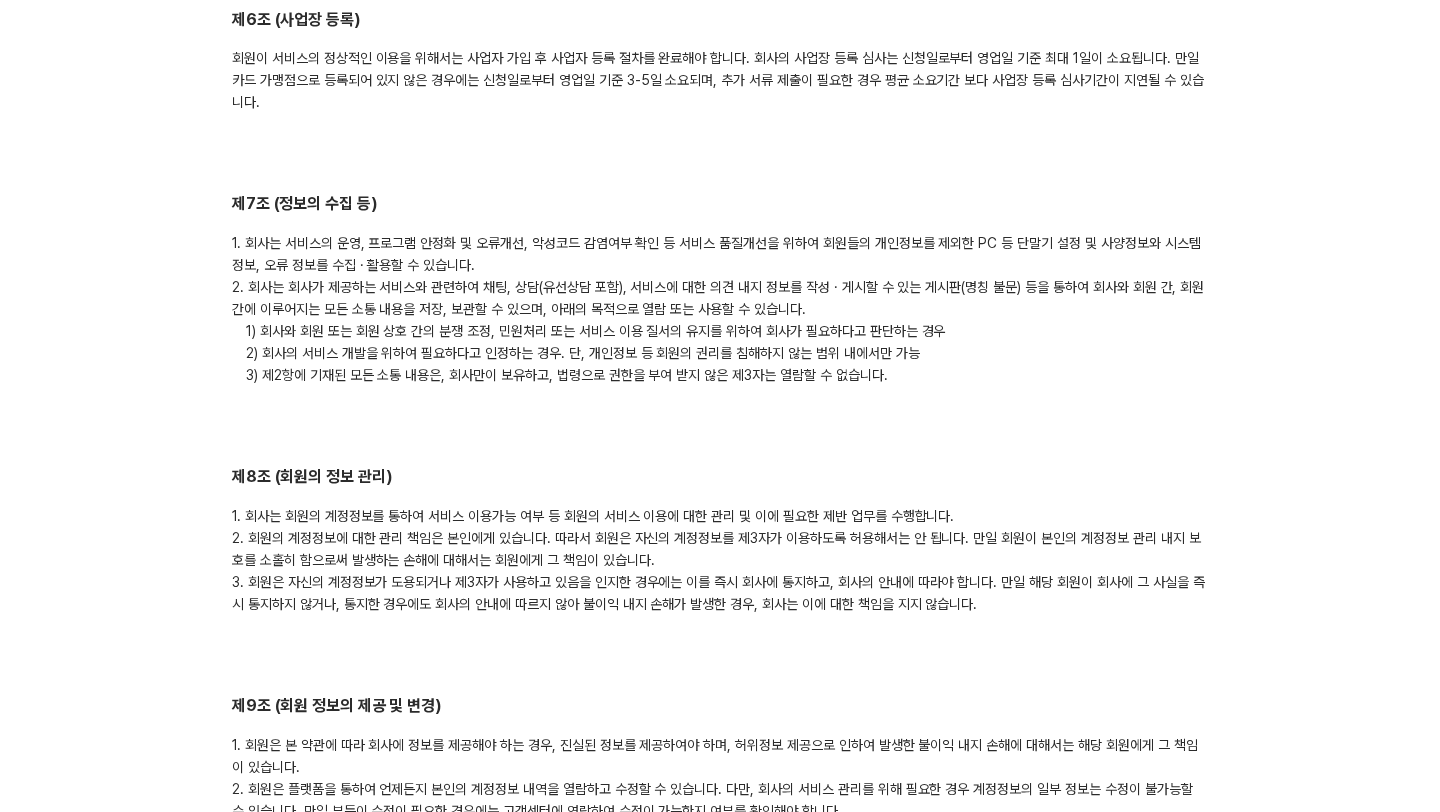 scroll, scrollTop: 2427, scrollLeft: 0, axis: vertical 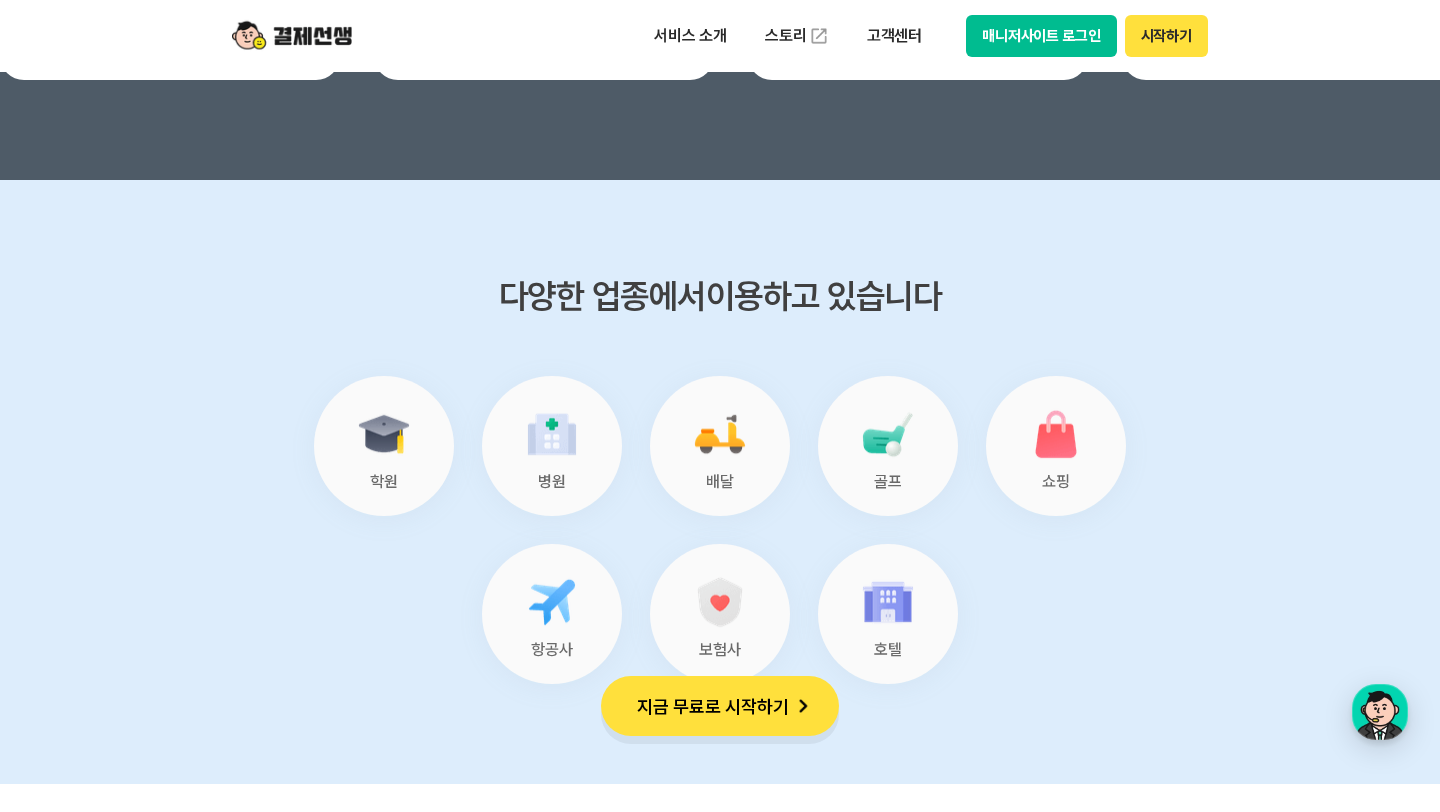 click on "골프" at bounding box center (888, 482) 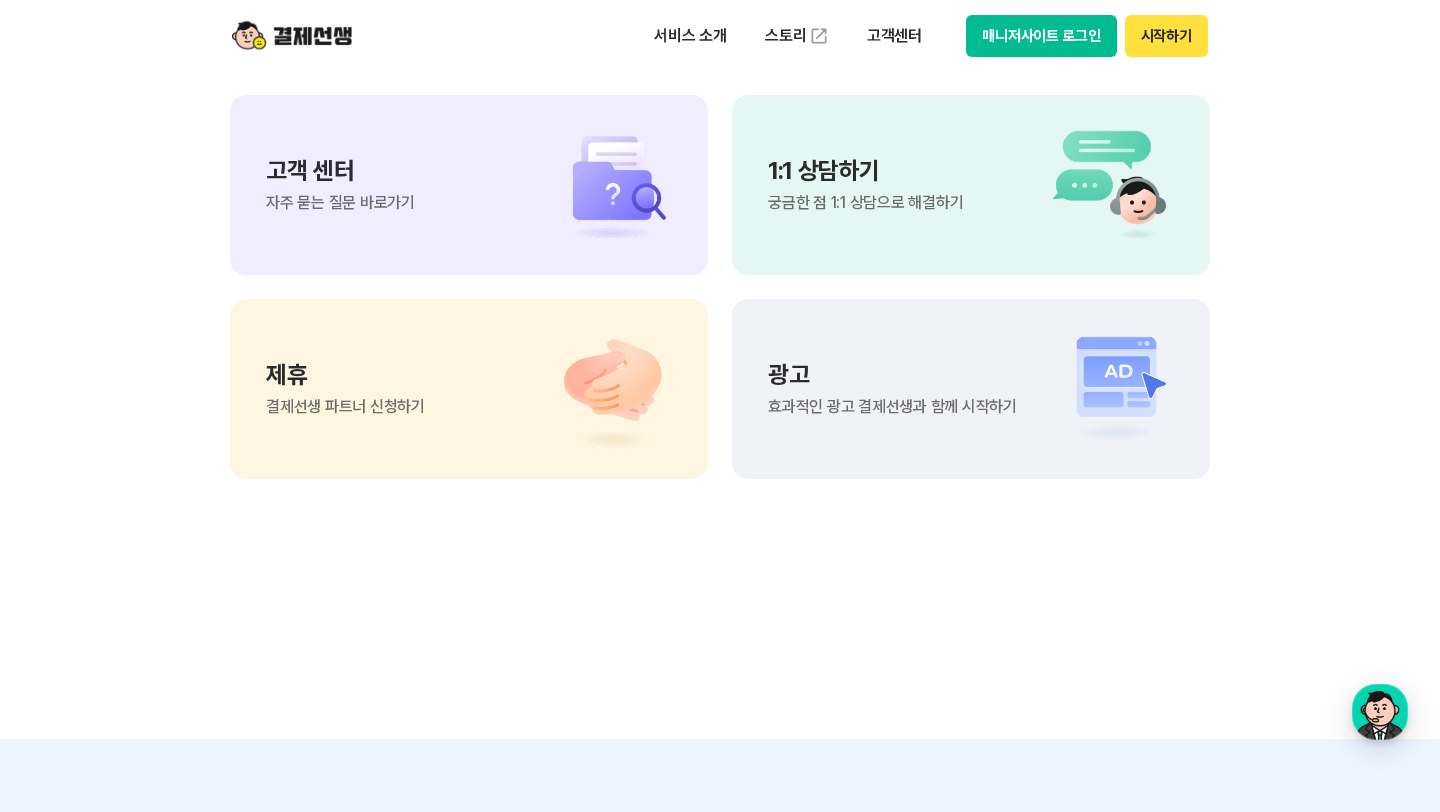 scroll, scrollTop: 16971, scrollLeft: 0, axis: vertical 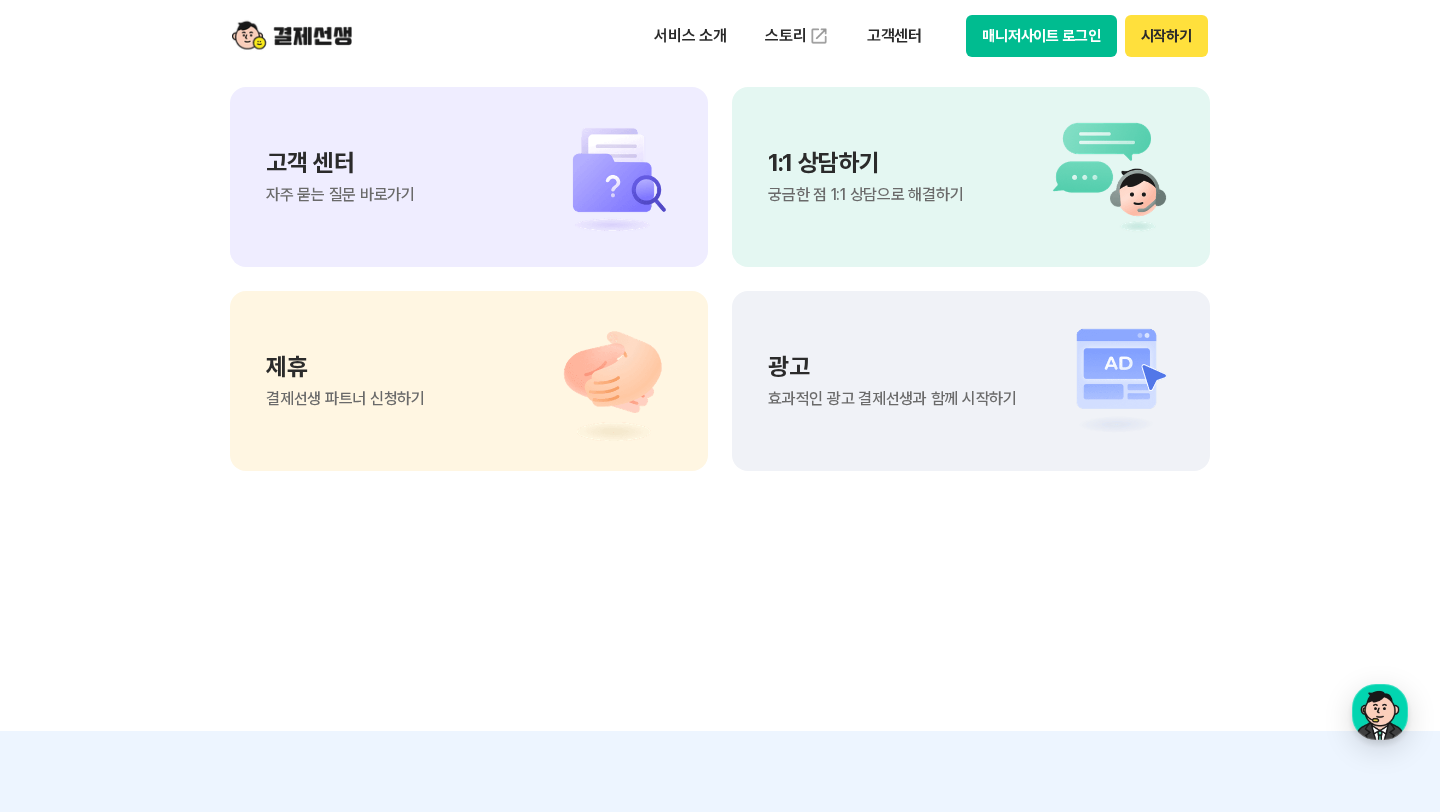 click on "광고 효과적인 광고 결제선생과 함께 시작하기" at bounding box center (971, 381) 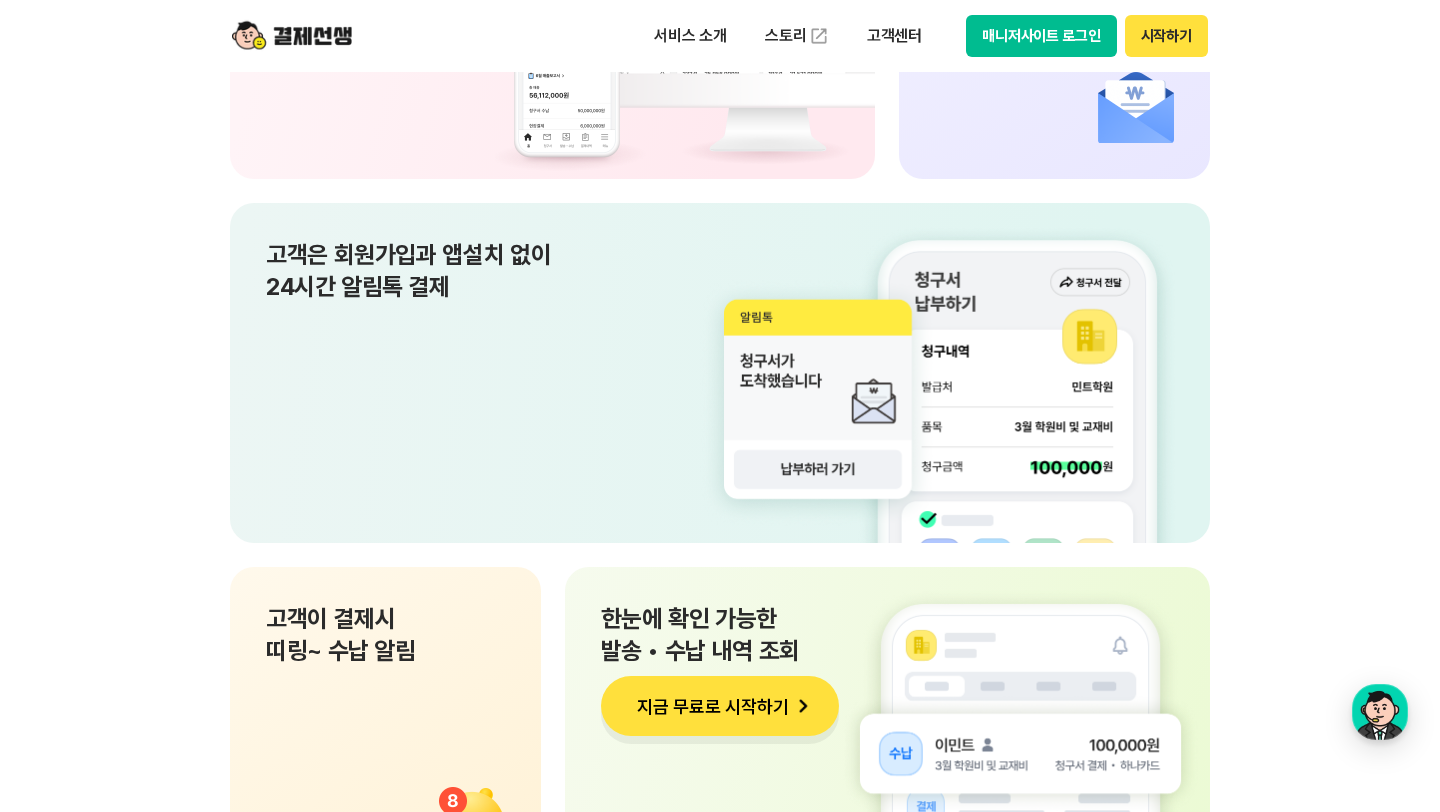 scroll, scrollTop: 13037, scrollLeft: 0, axis: vertical 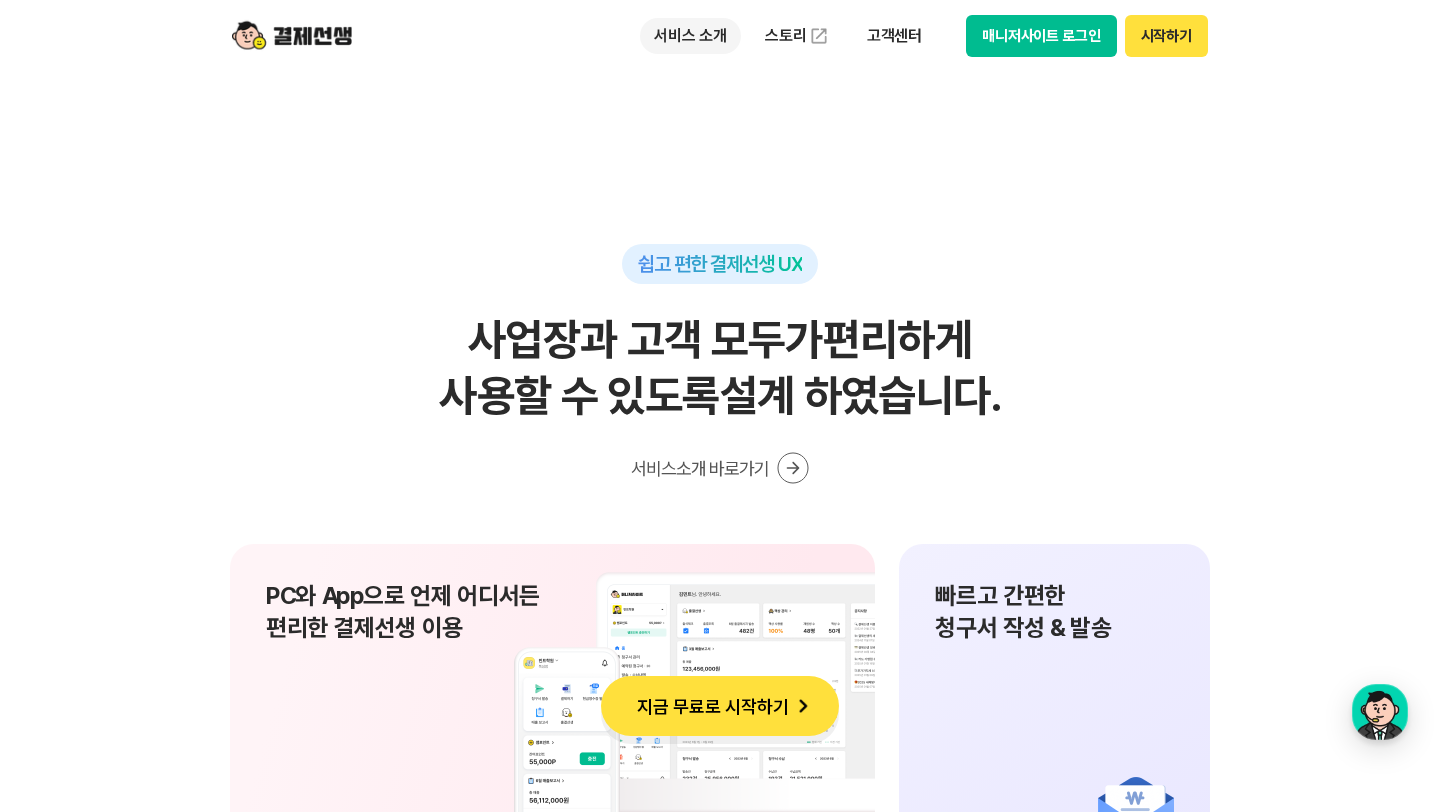 click on "서비스 소개" at bounding box center [690, 36] 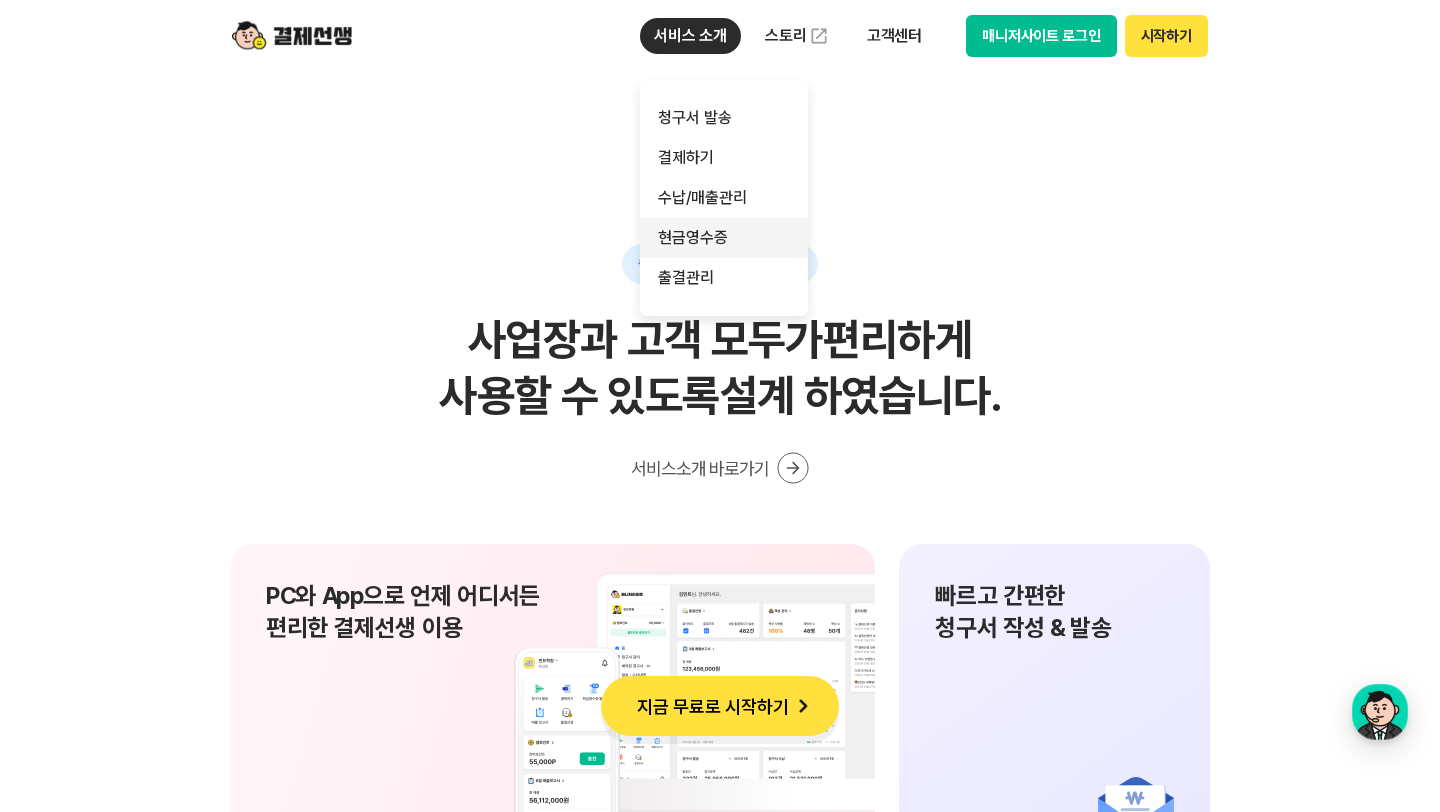 click on "현금영수증" at bounding box center [724, 238] 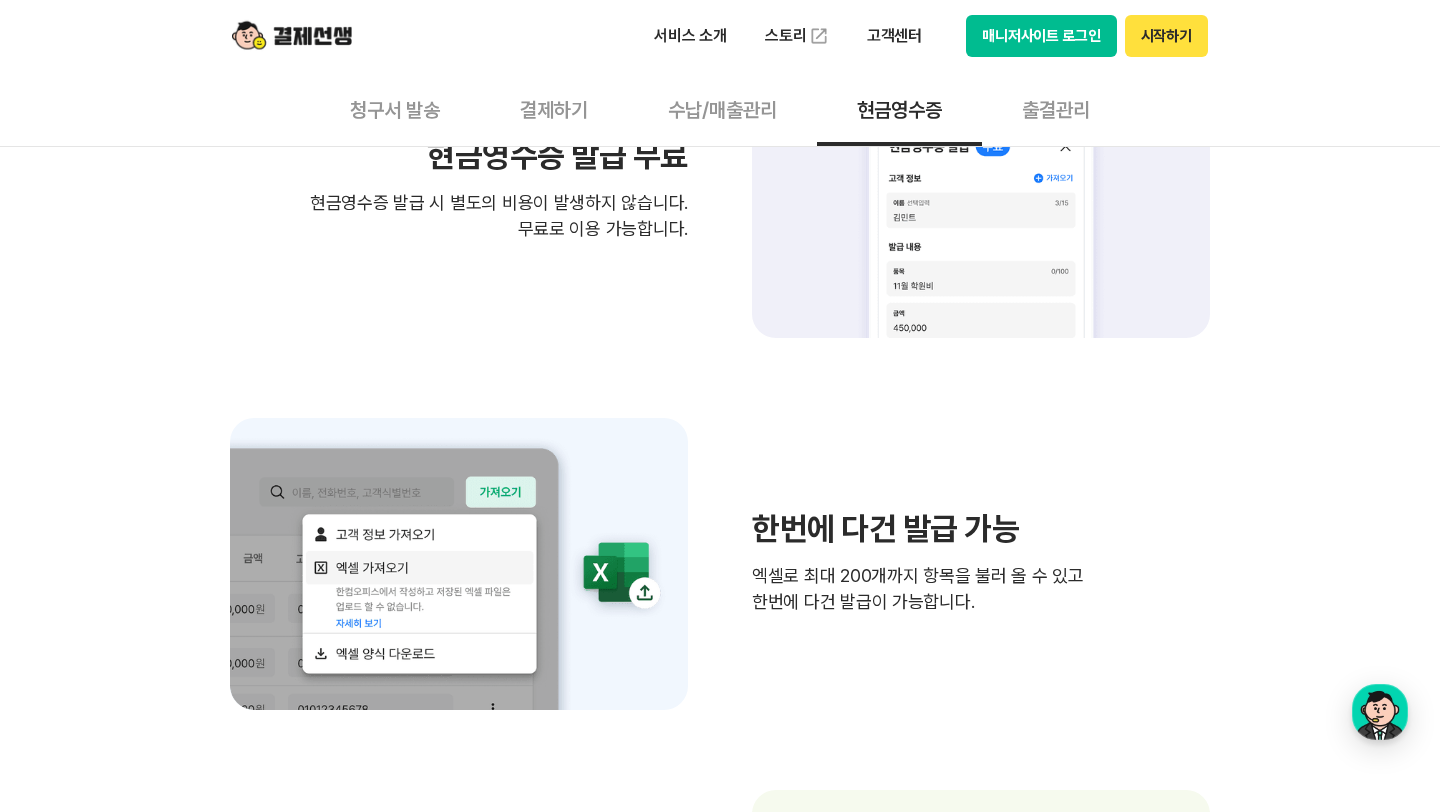 scroll, scrollTop: 0, scrollLeft: 0, axis: both 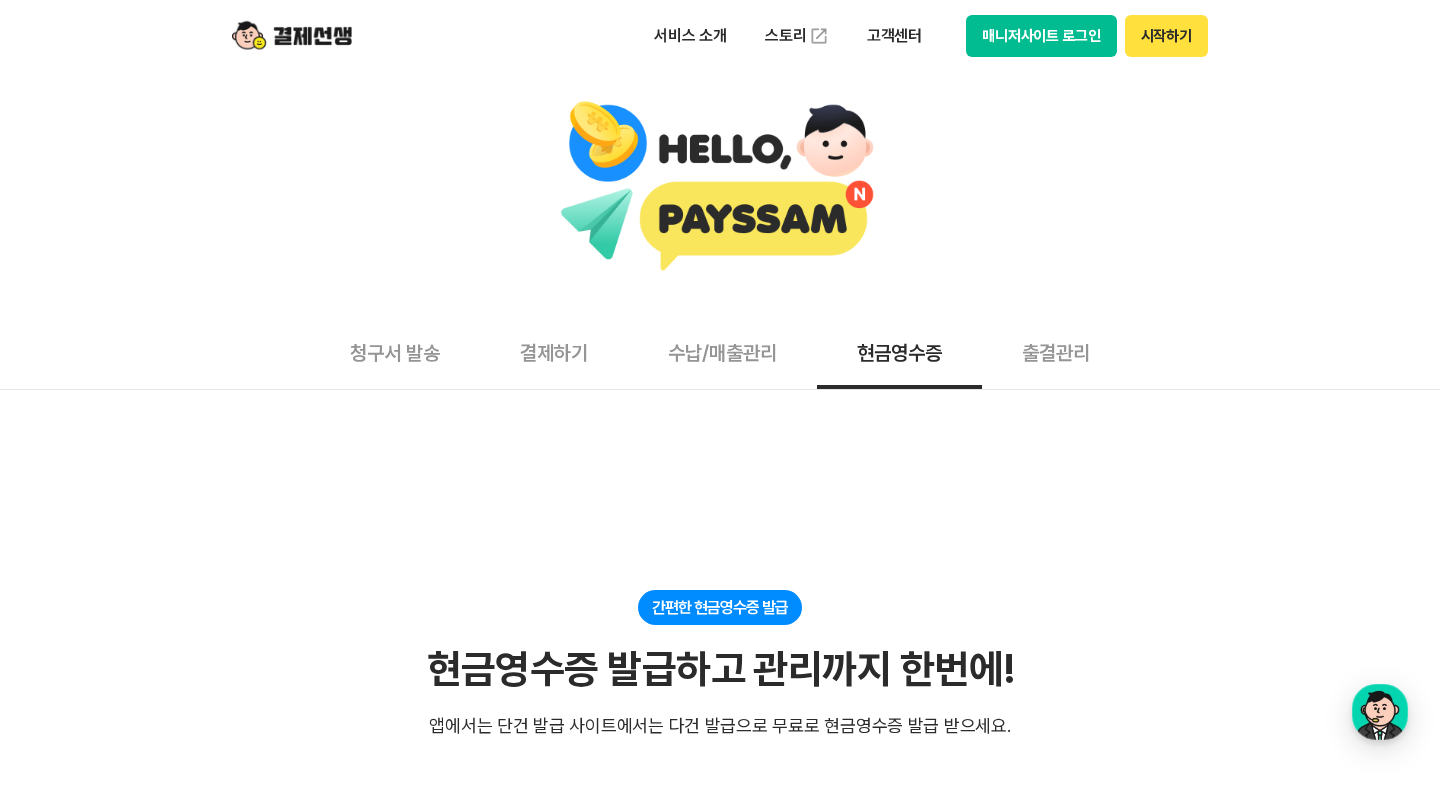 click on "출결관리" at bounding box center [1056, 352] 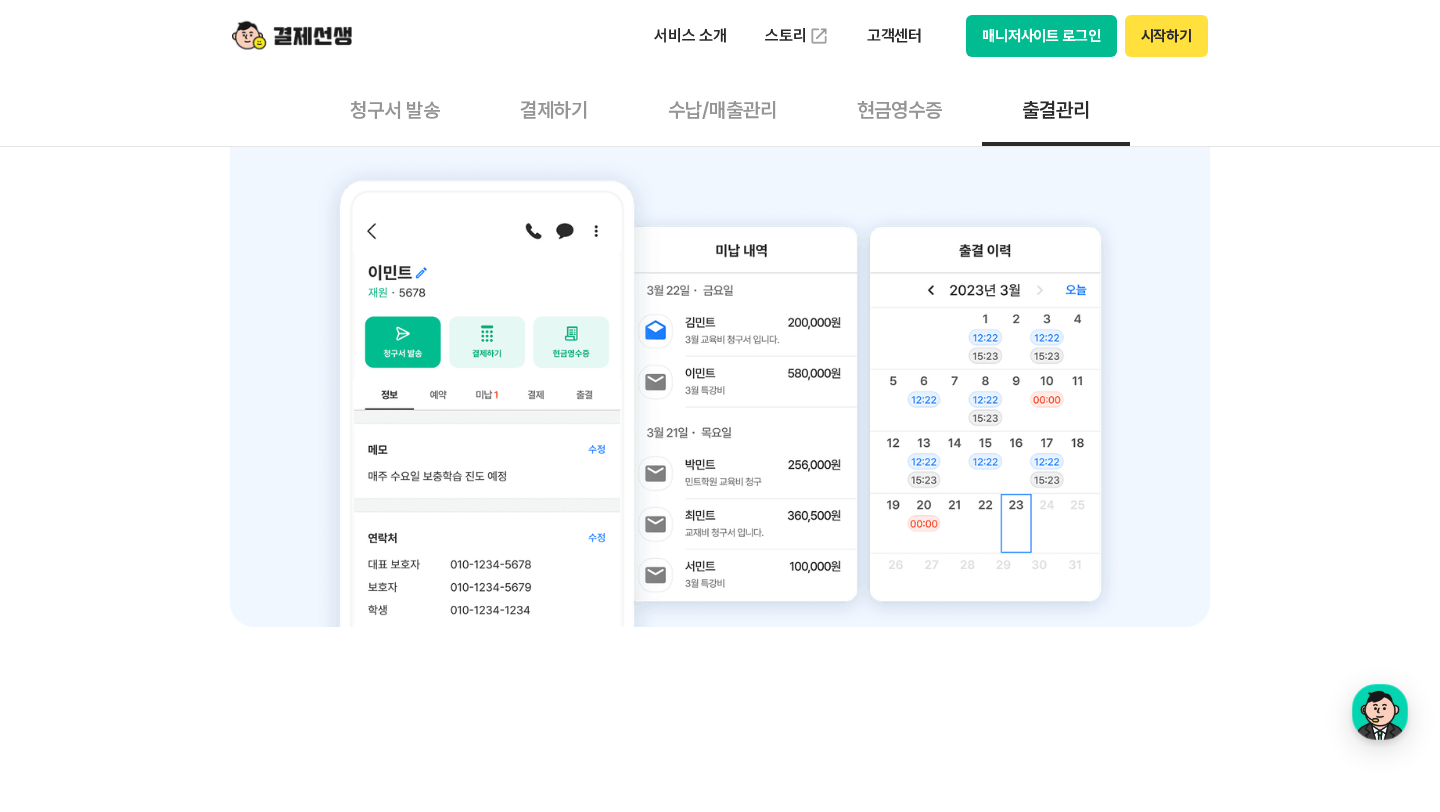 scroll, scrollTop: 0, scrollLeft: 0, axis: both 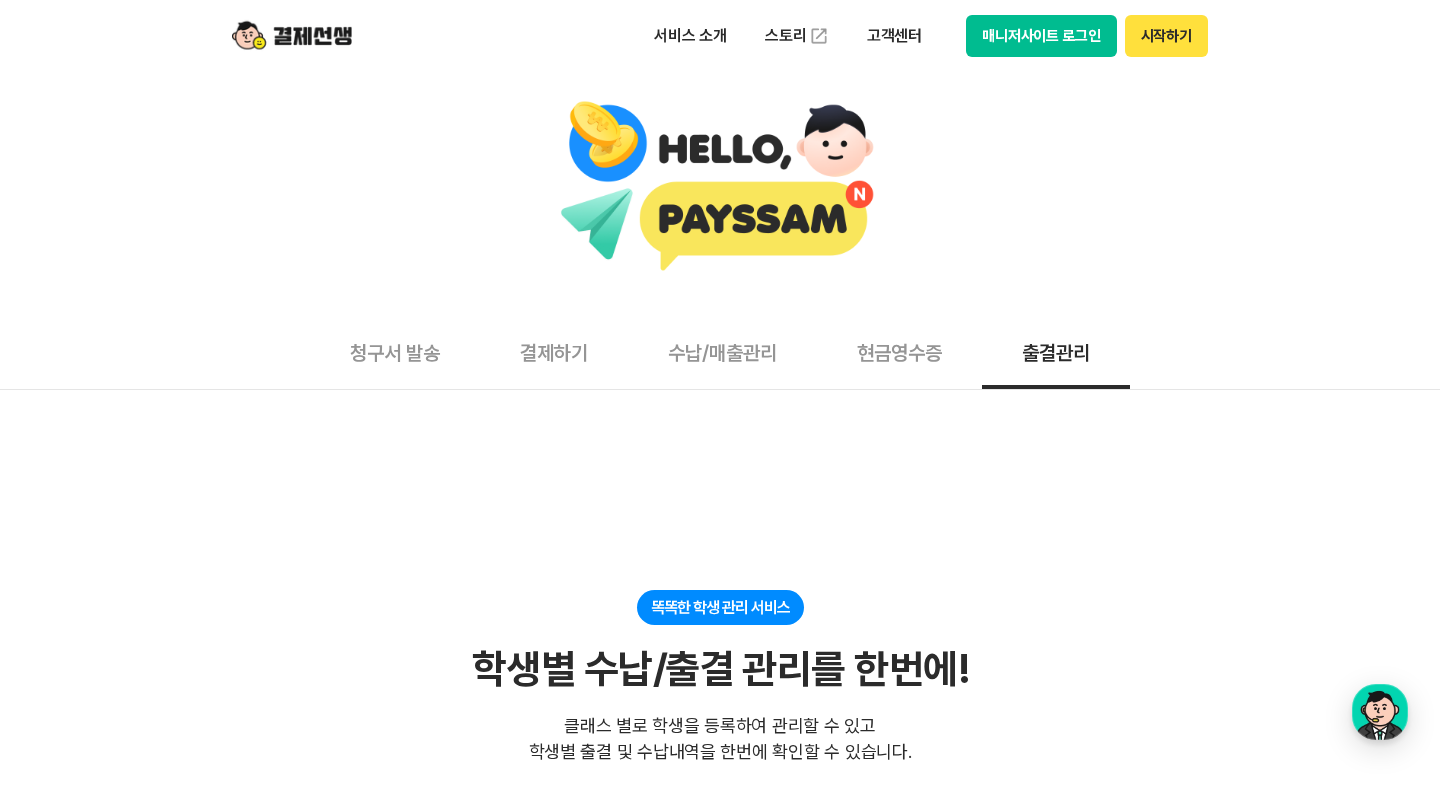 click on "수납/매출관리" at bounding box center [722, 352] 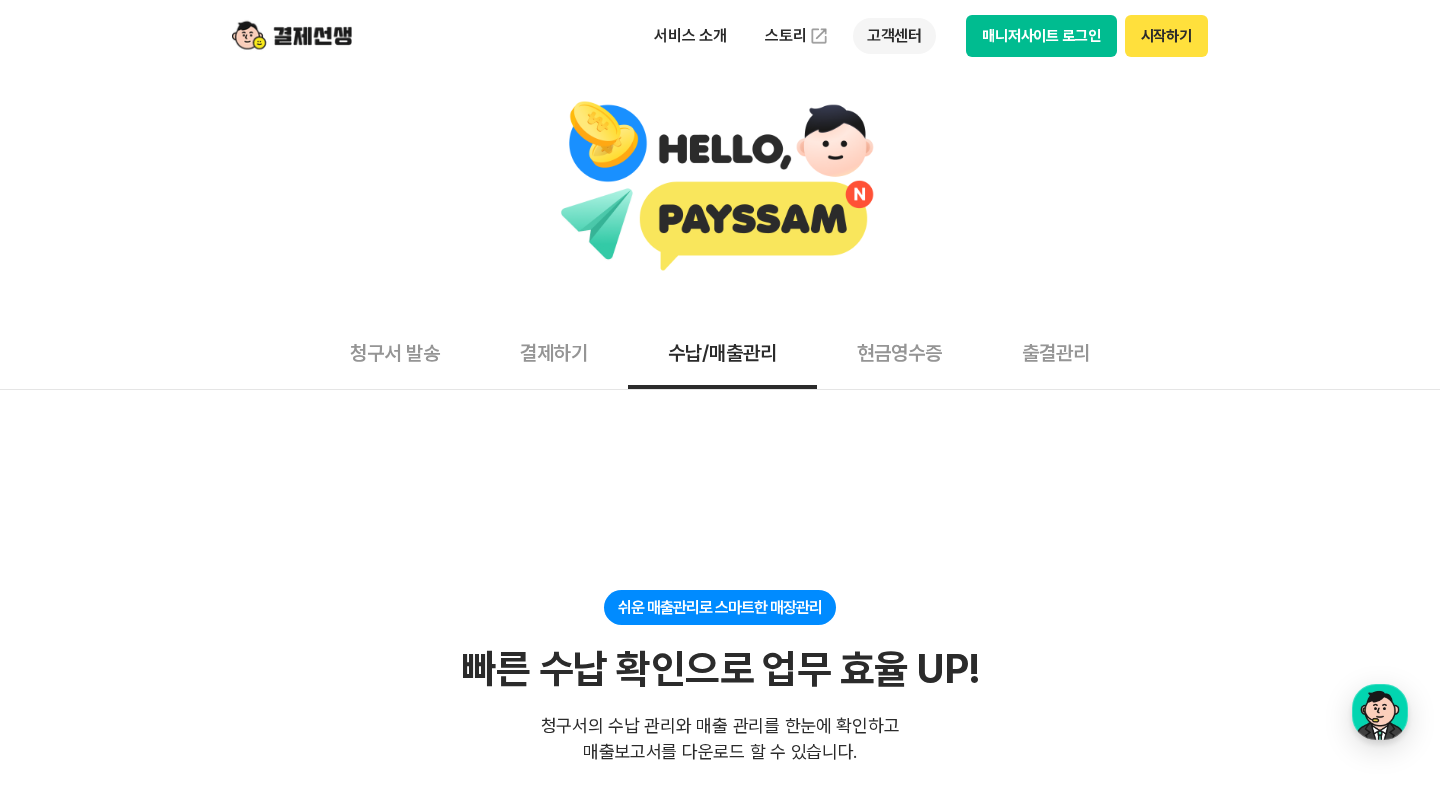 click on "고객센터" at bounding box center [894, 36] 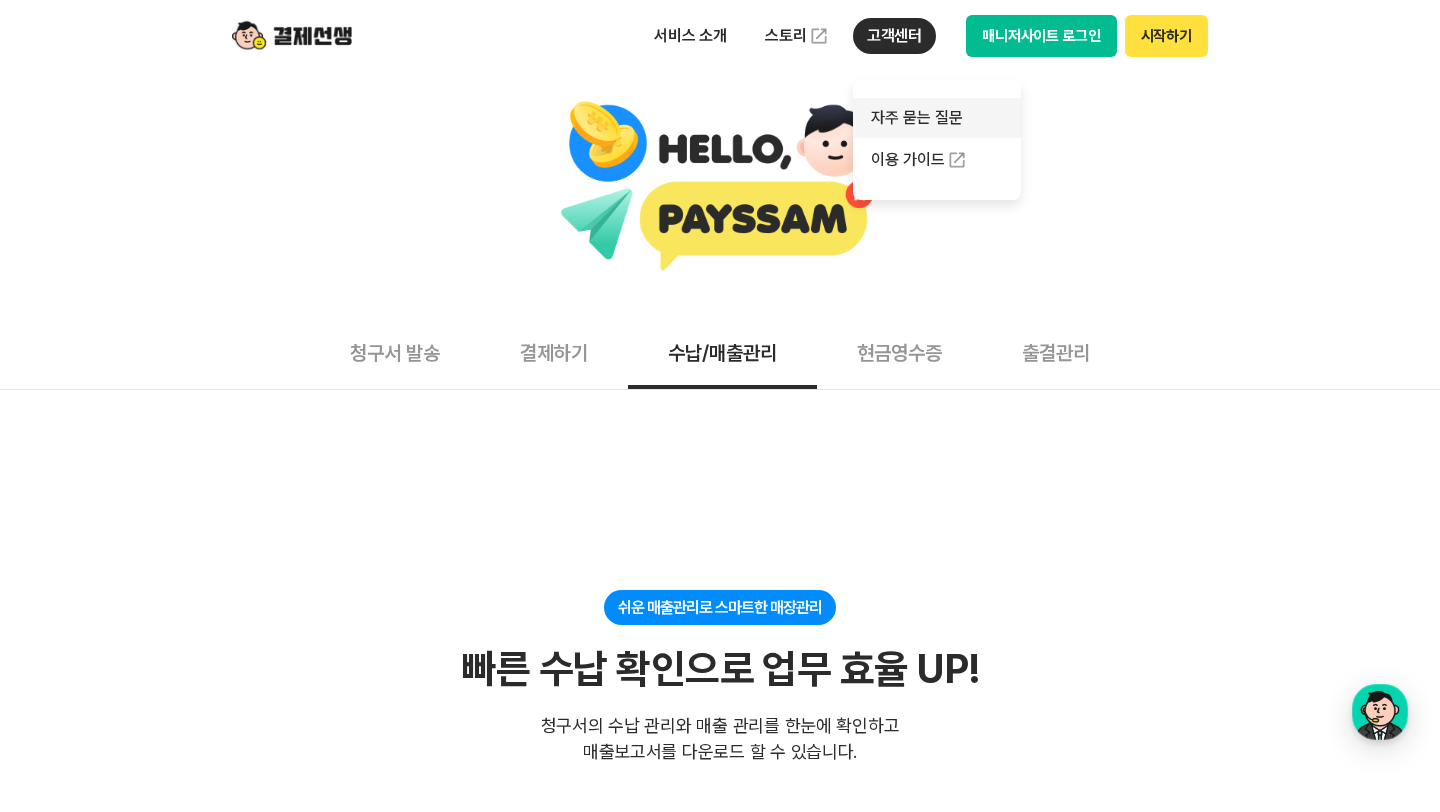 click on "자주 묻는 질문" at bounding box center (937, 118) 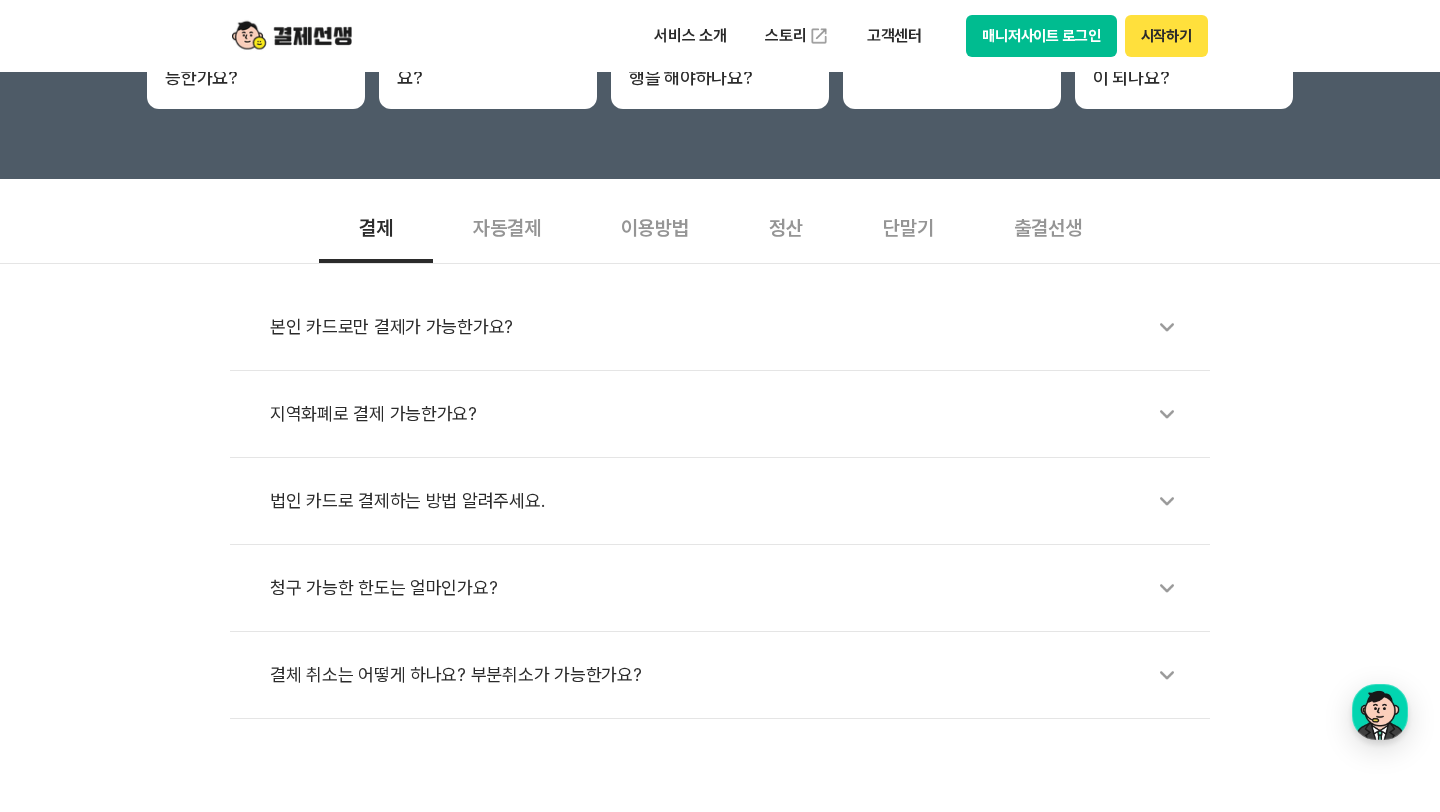 scroll, scrollTop: 692, scrollLeft: 0, axis: vertical 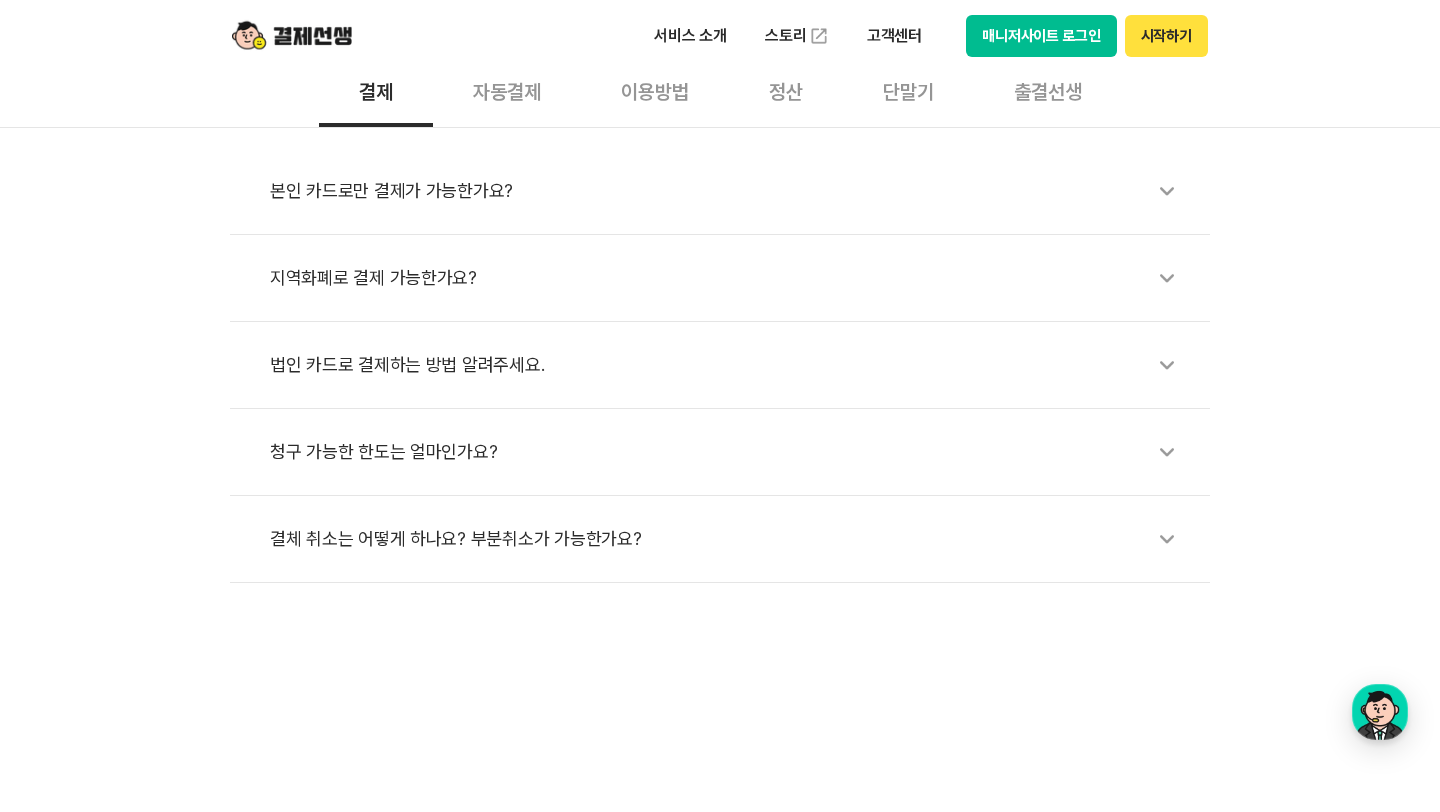click on "본인 카드로만 결제가 가능한가요?" at bounding box center [730, 191] 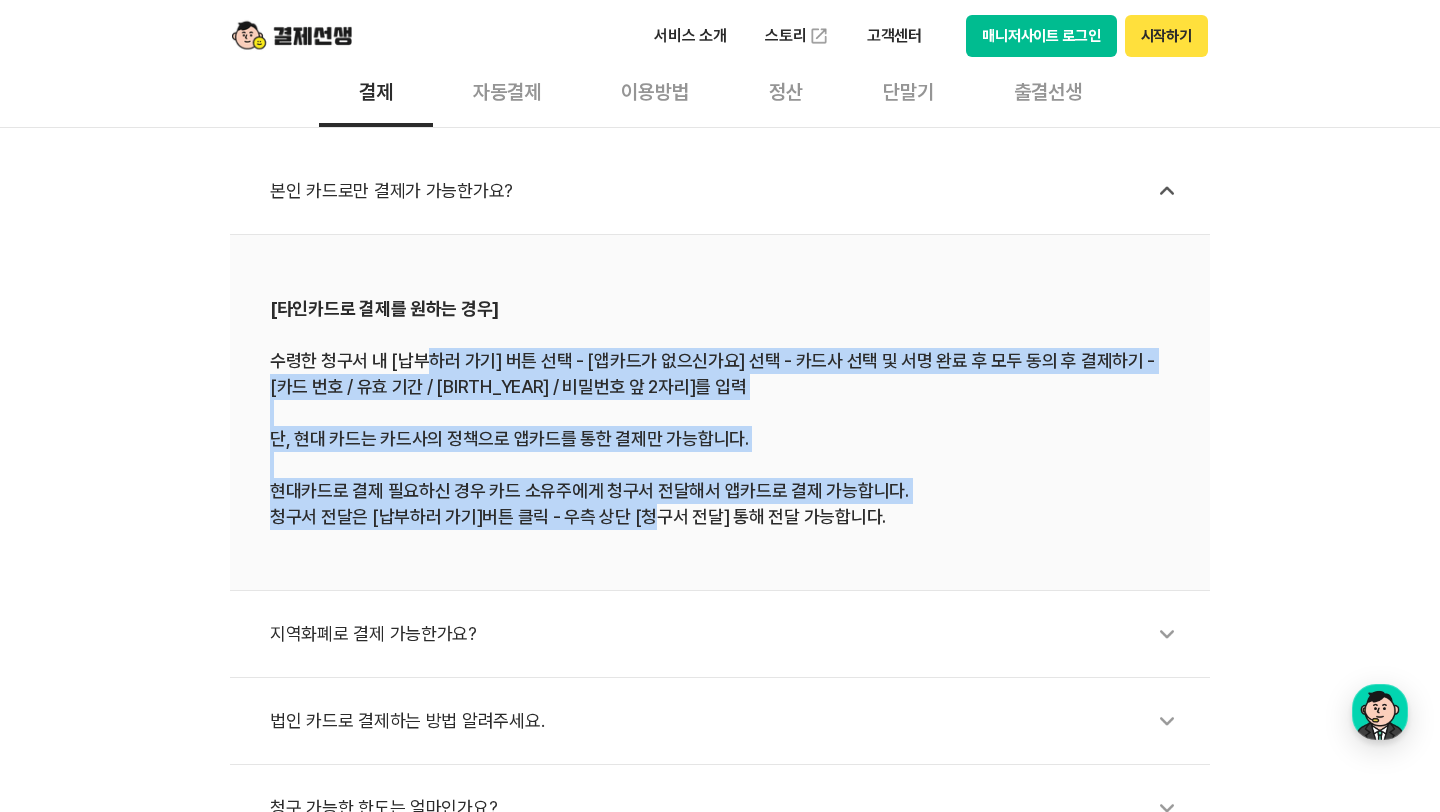 drag, startPoint x: 425, startPoint y: 361, endPoint x: 645, endPoint y: 515, distance: 268.54422 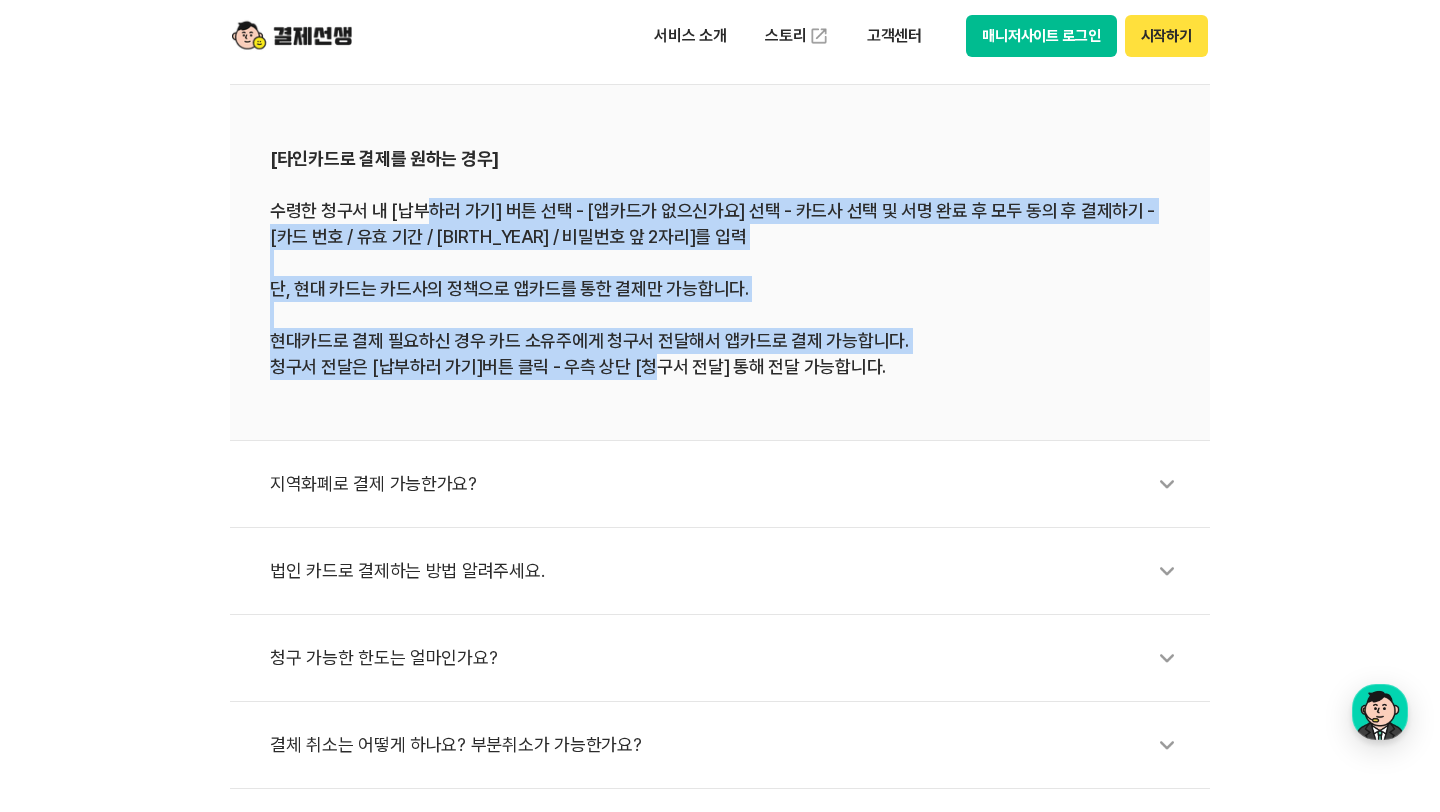 scroll, scrollTop: 870, scrollLeft: 0, axis: vertical 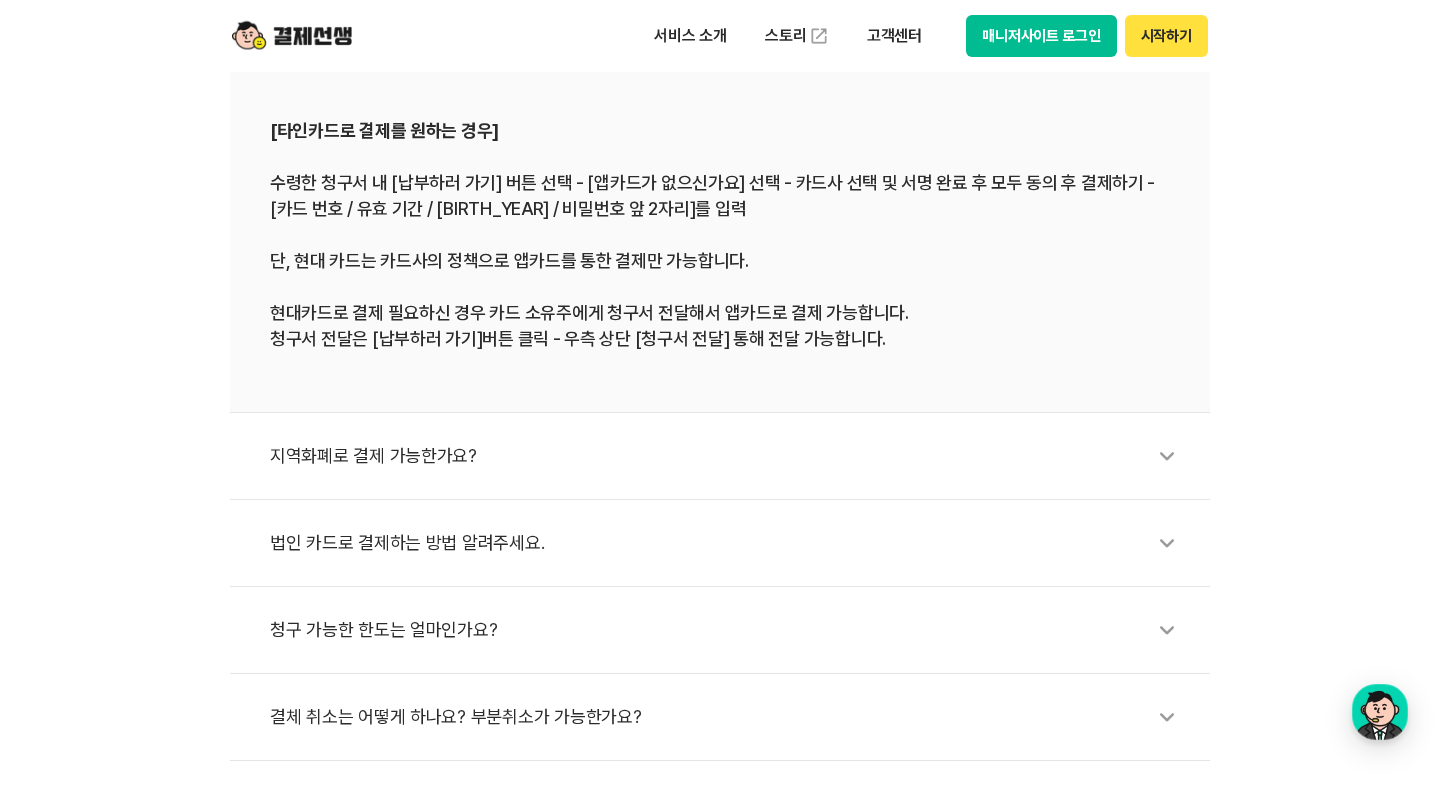 click on "지역화폐로 결제 가능한가요?" at bounding box center [730, 456] 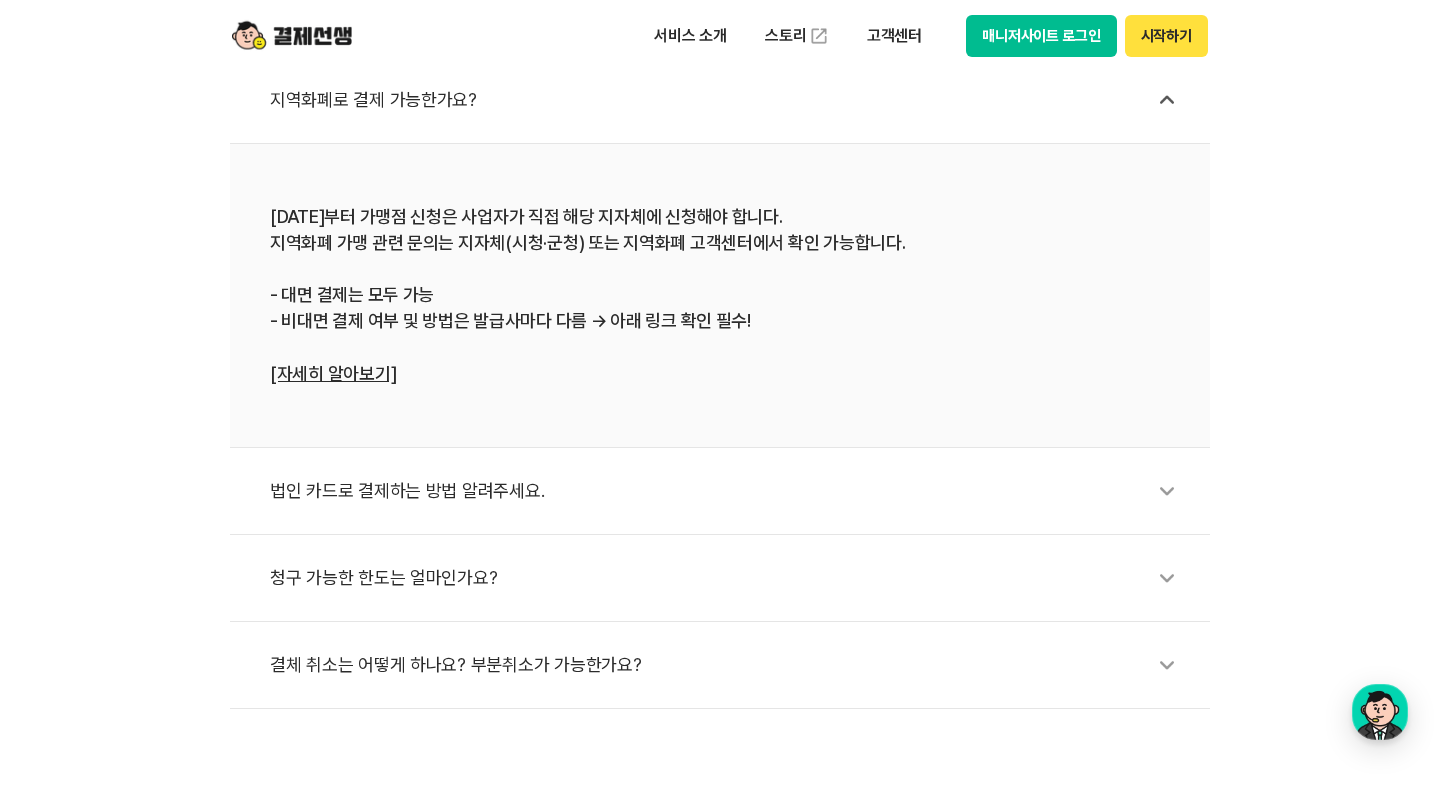 scroll, scrollTop: 879, scrollLeft: 0, axis: vertical 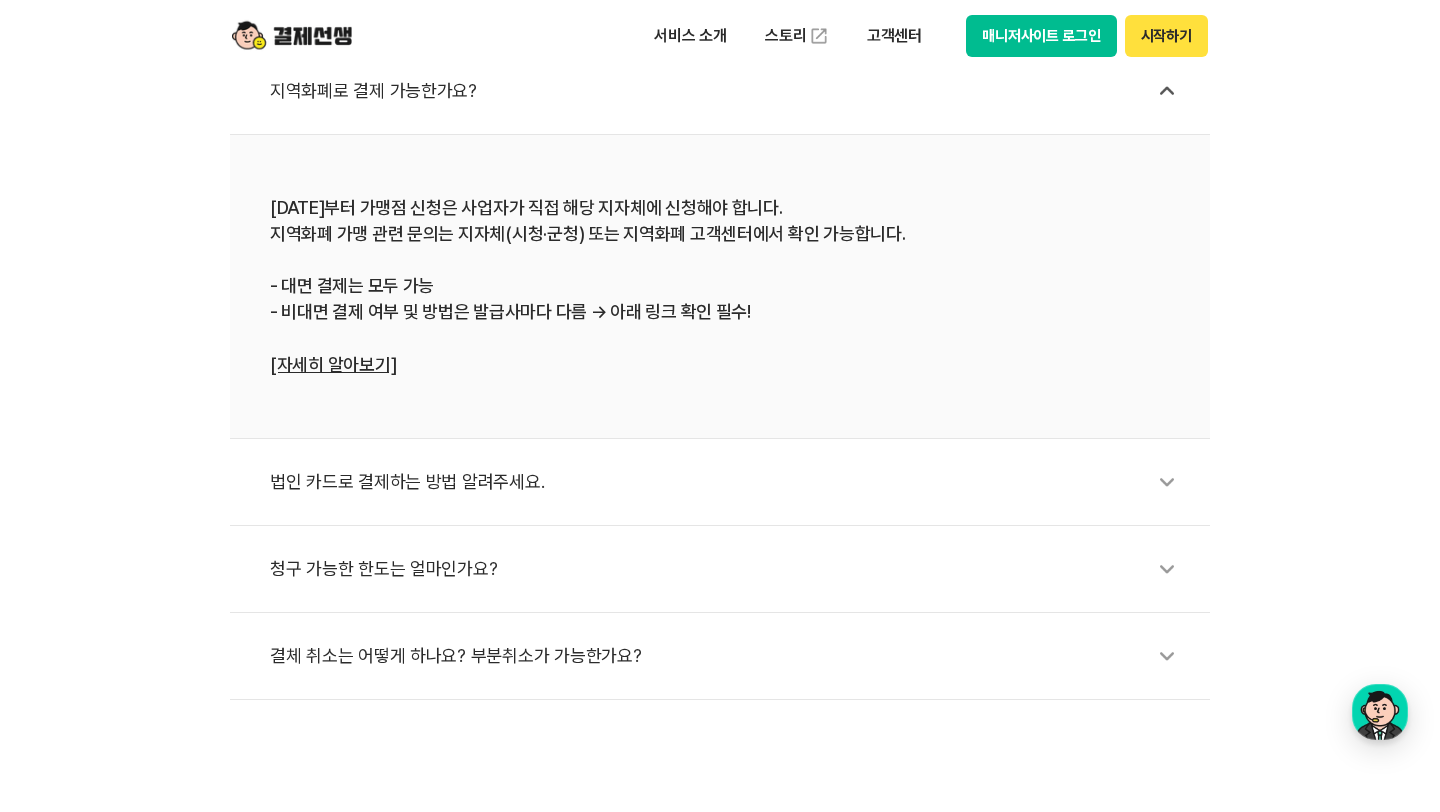 click on "법인 카드로 결제하는 방법 알려주세요." at bounding box center [730, 482] 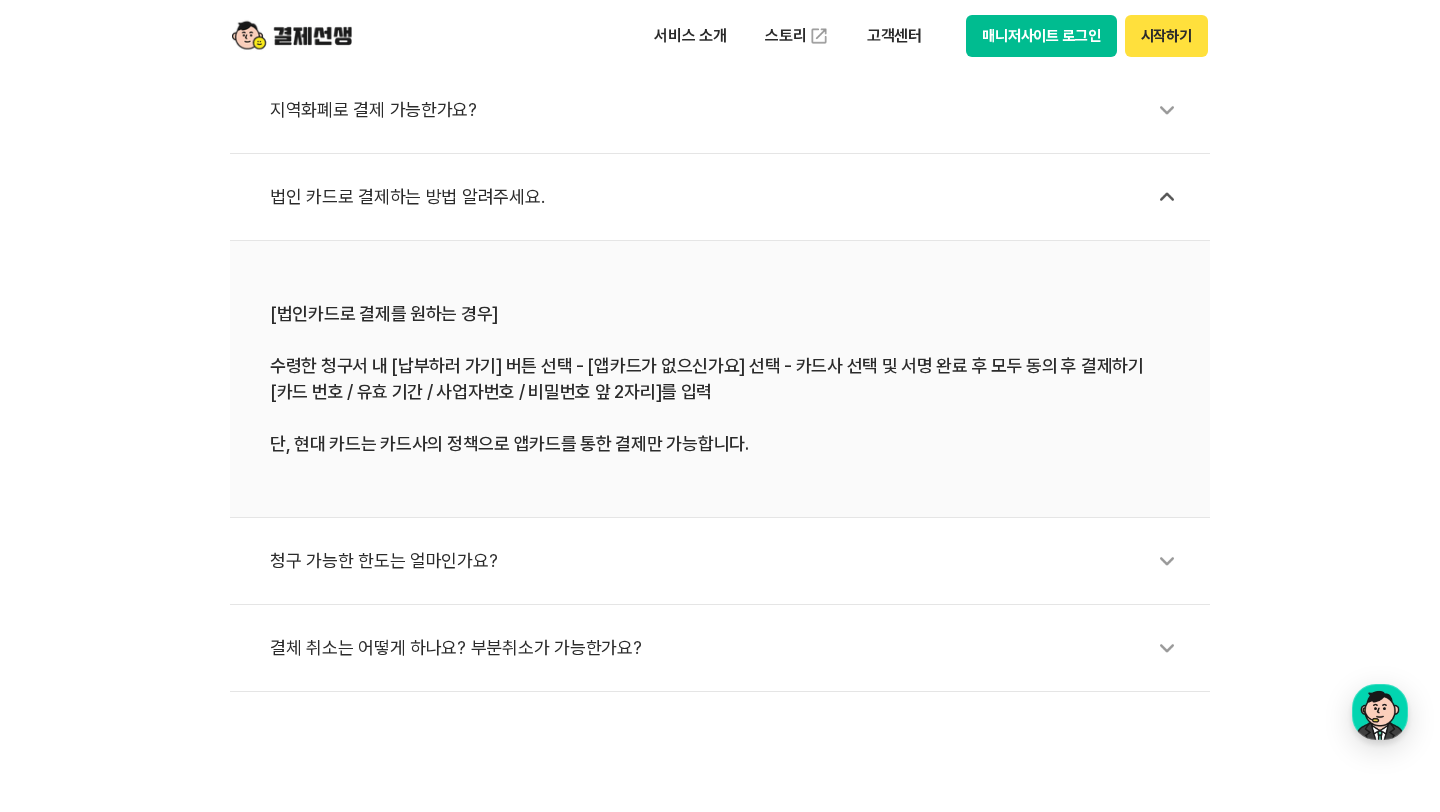 scroll, scrollTop: 858, scrollLeft: 0, axis: vertical 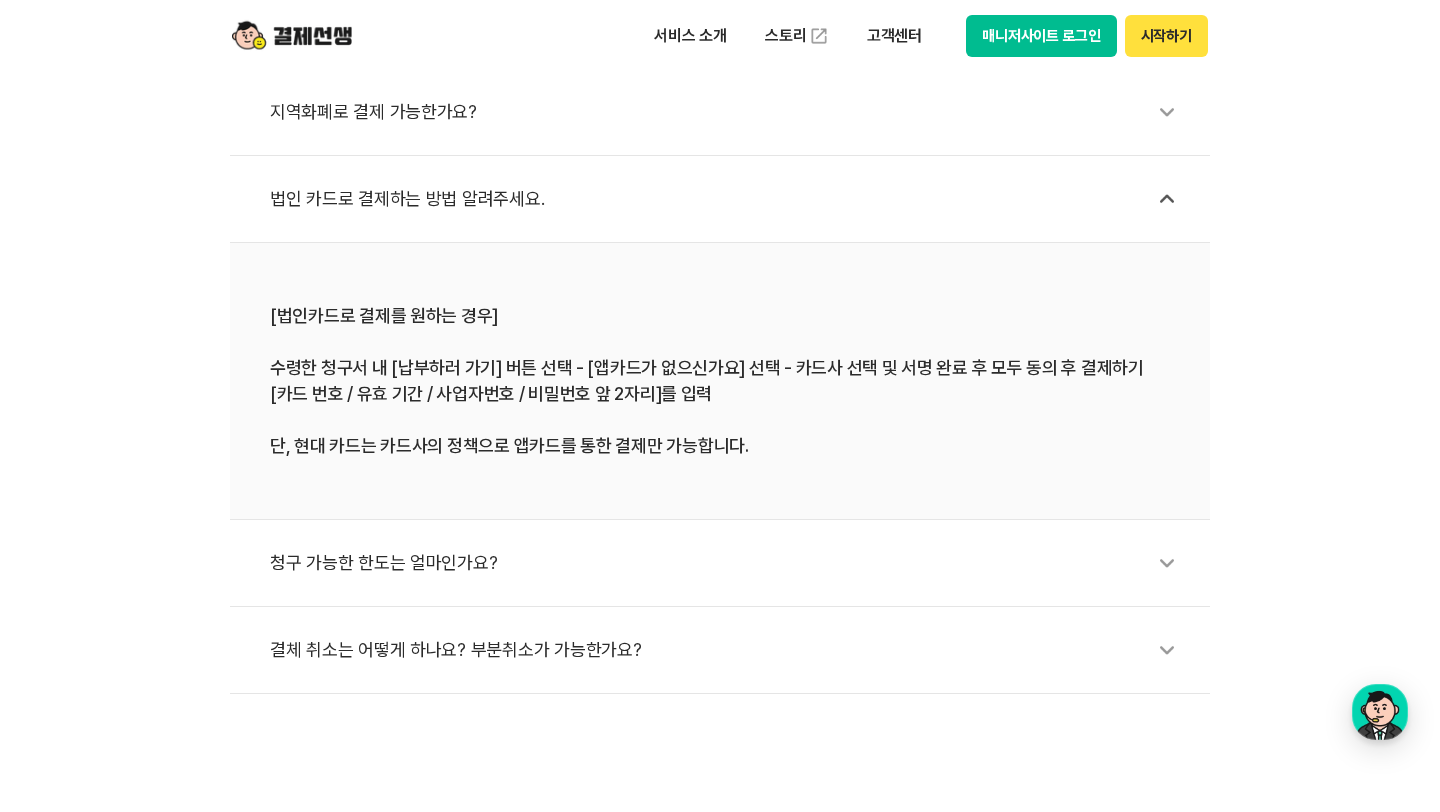click on "청구 가능한 한도는 얼마인가요?" at bounding box center (730, 563) 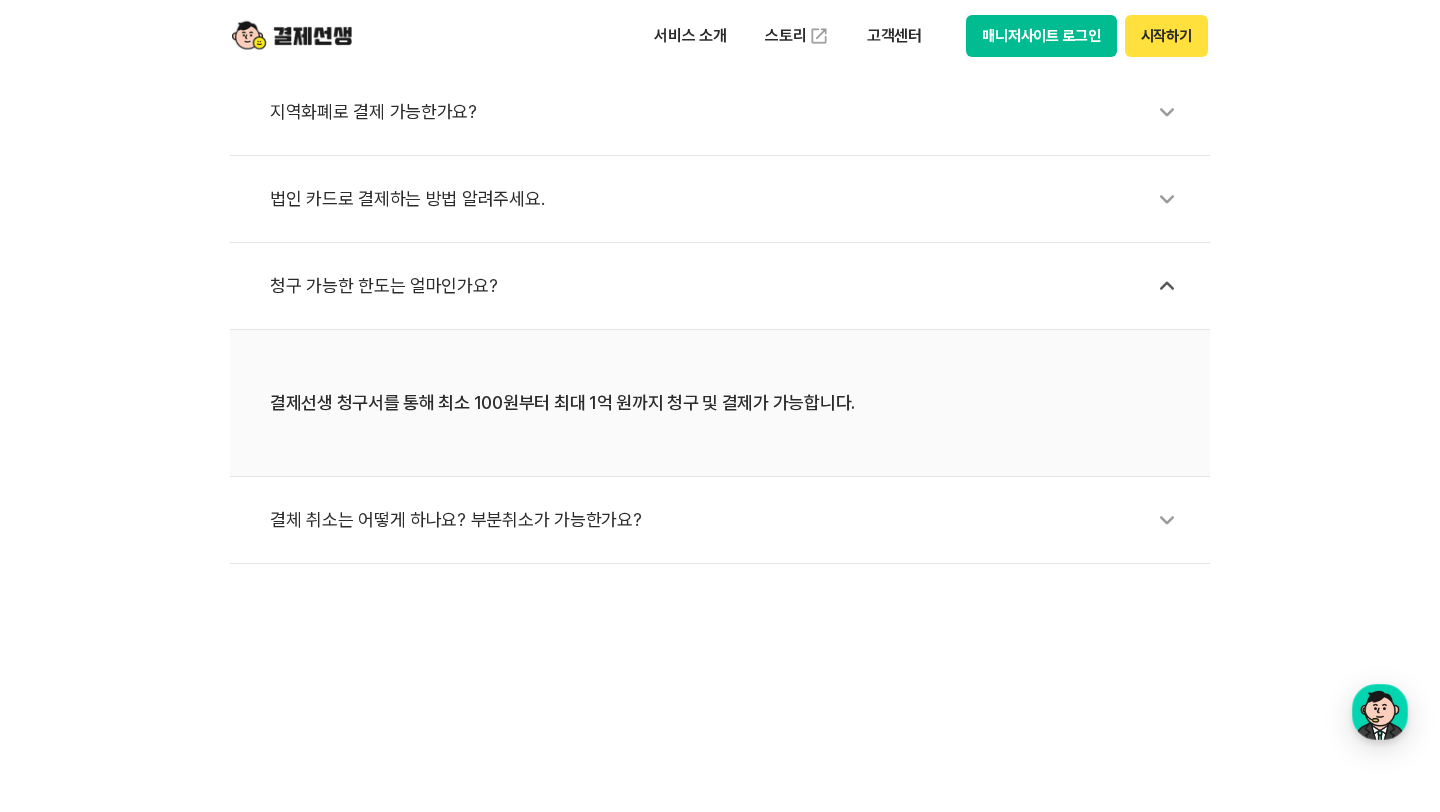 click on "결체 취소는 어떻게 하나요? 부분취소가 가능한가요?" at bounding box center (730, 520) 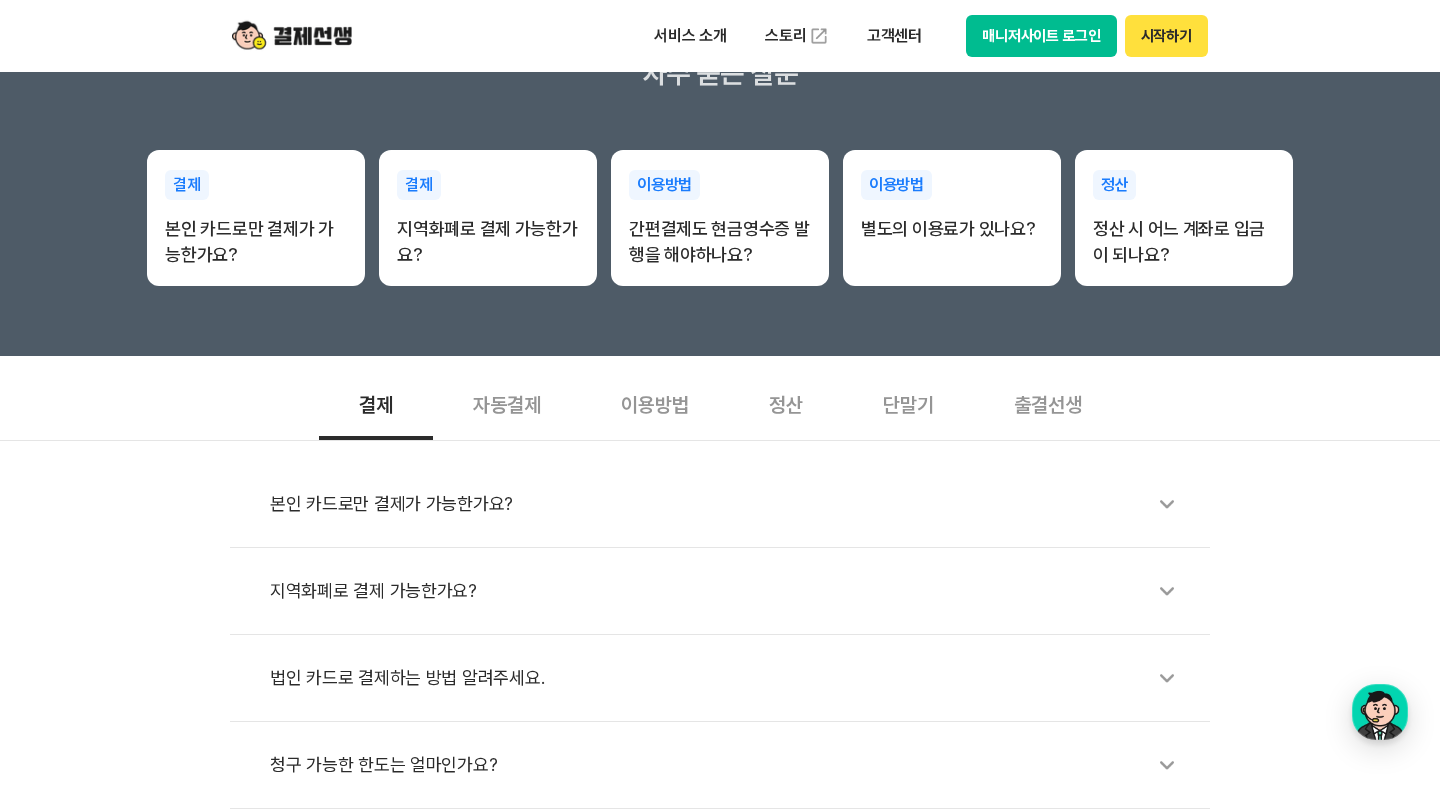 scroll, scrollTop: 378, scrollLeft: 0, axis: vertical 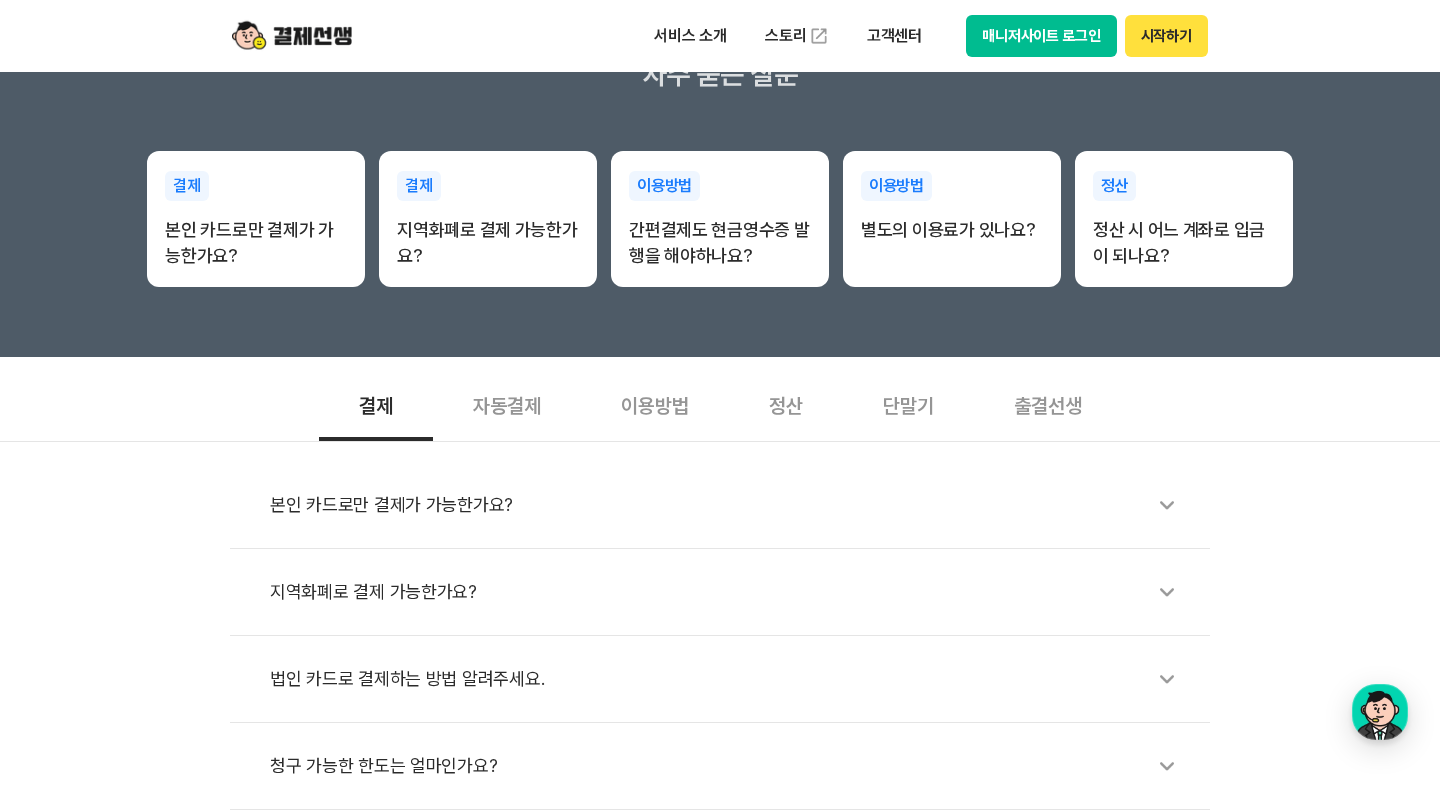 click on "자동결제" at bounding box center (507, 404) 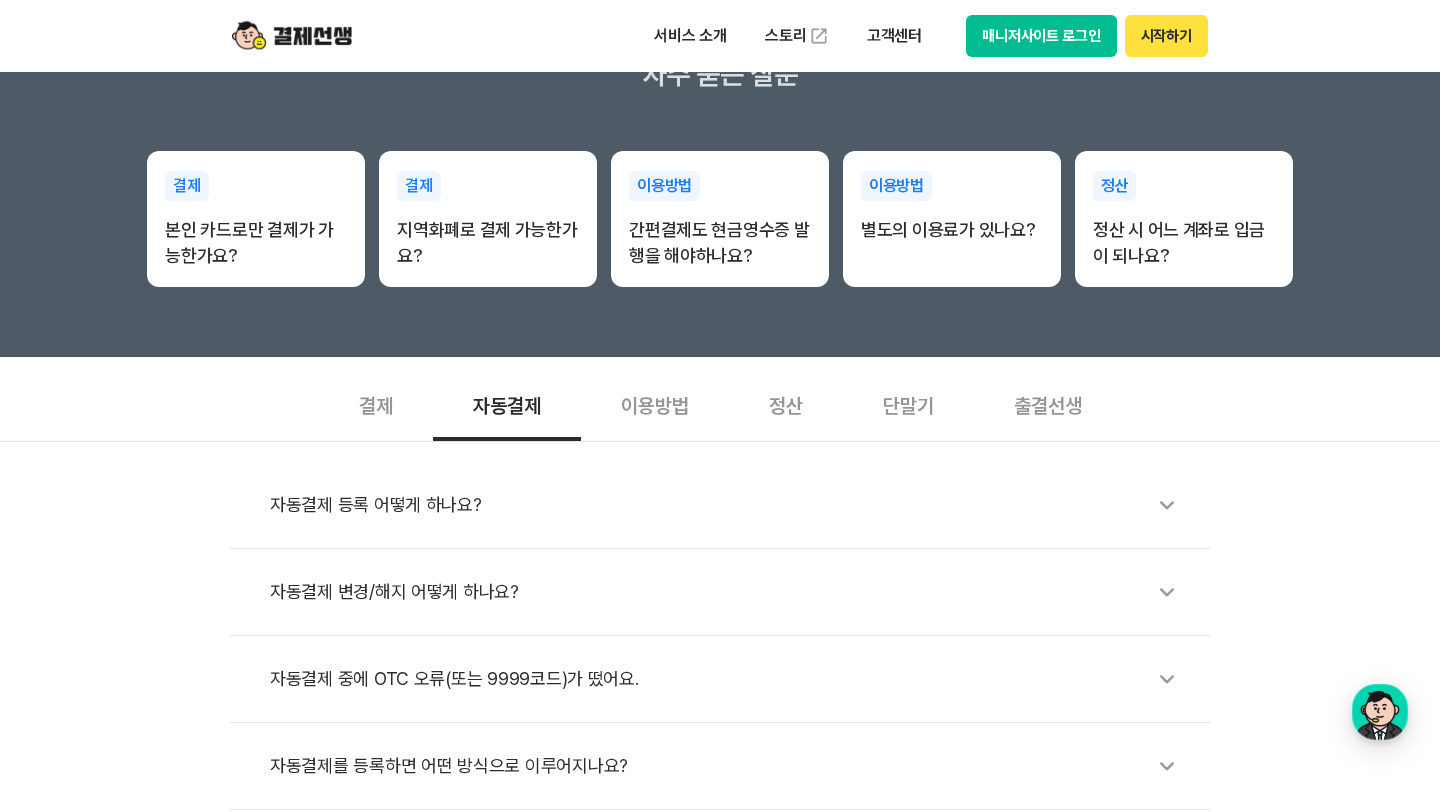 click on "자동결제 등록 어떻게 하나요?" at bounding box center (720, 505) 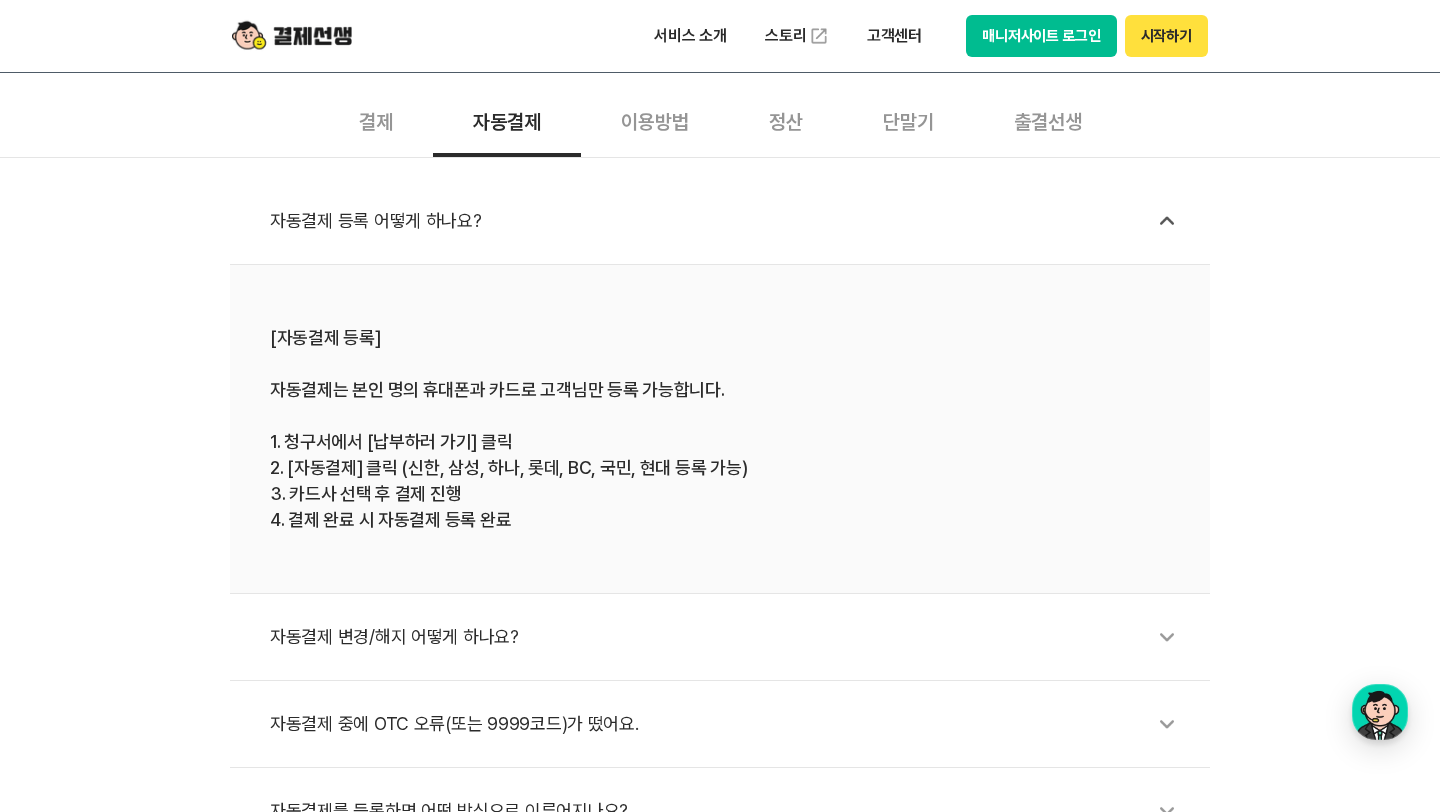 scroll, scrollTop: 570, scrollLeft: 0, axis: vertical 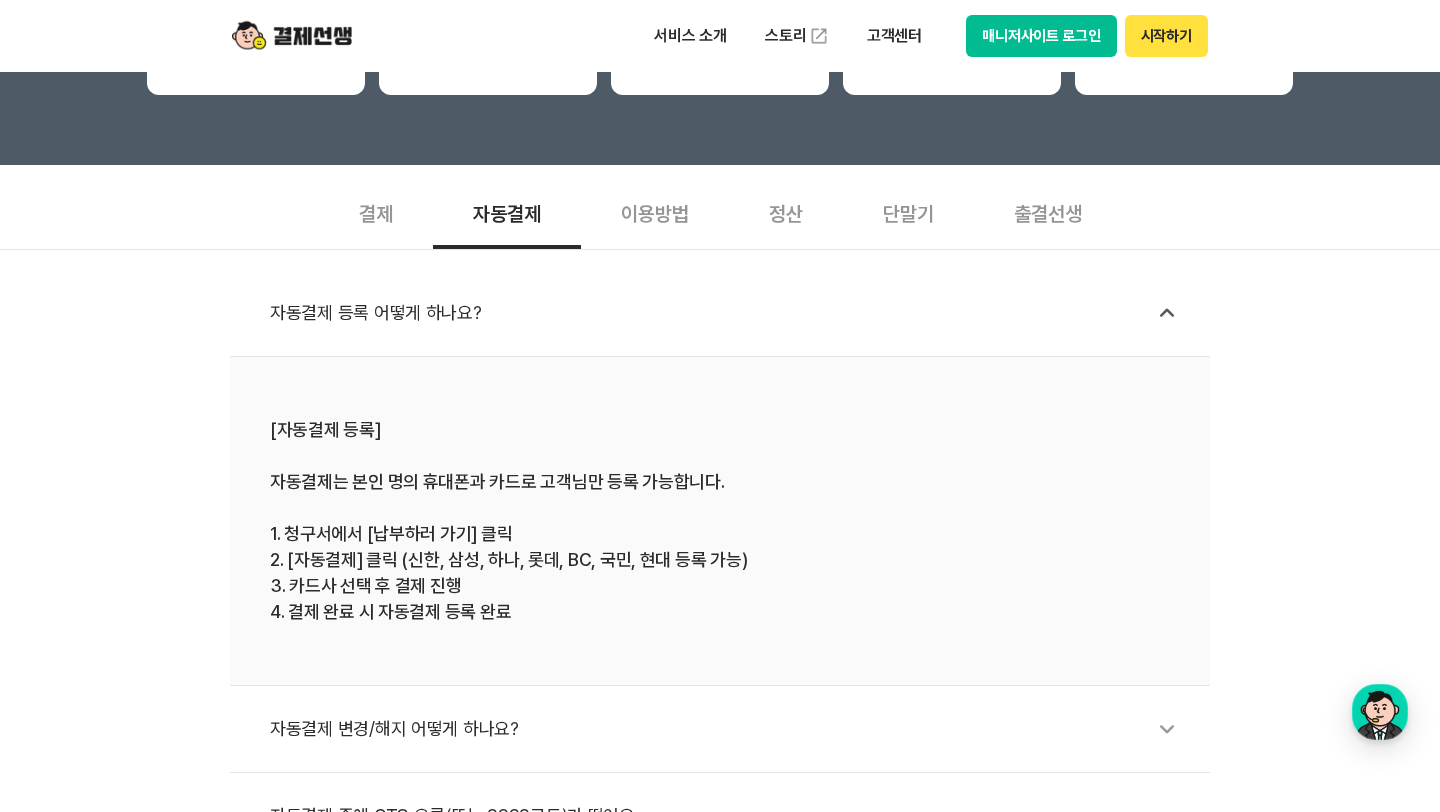 click on "이용방법" at bounding box center [655, 212] 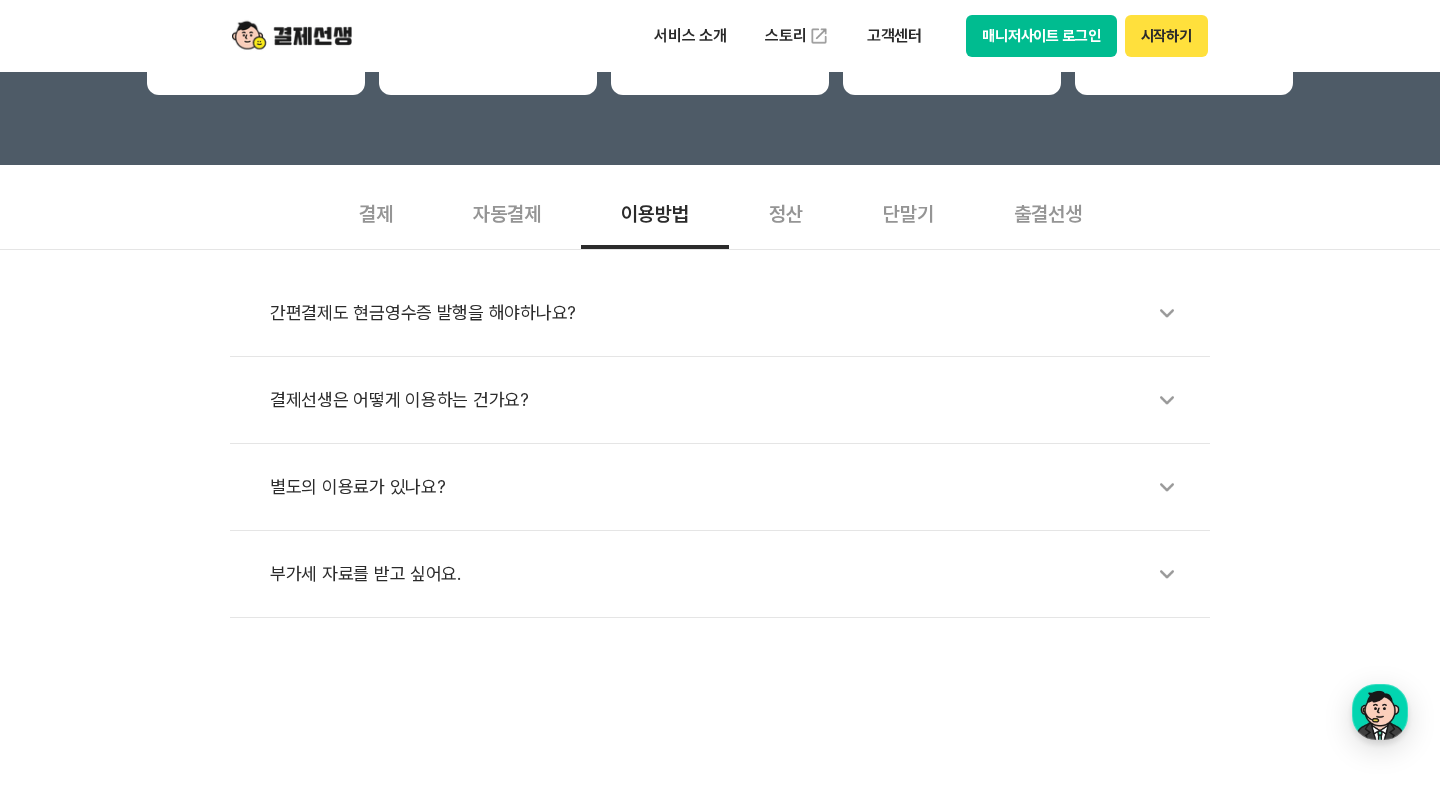 click on "간편결제도 현금영수증 발행을 해야하나요?" at bounding box center (730, 313) 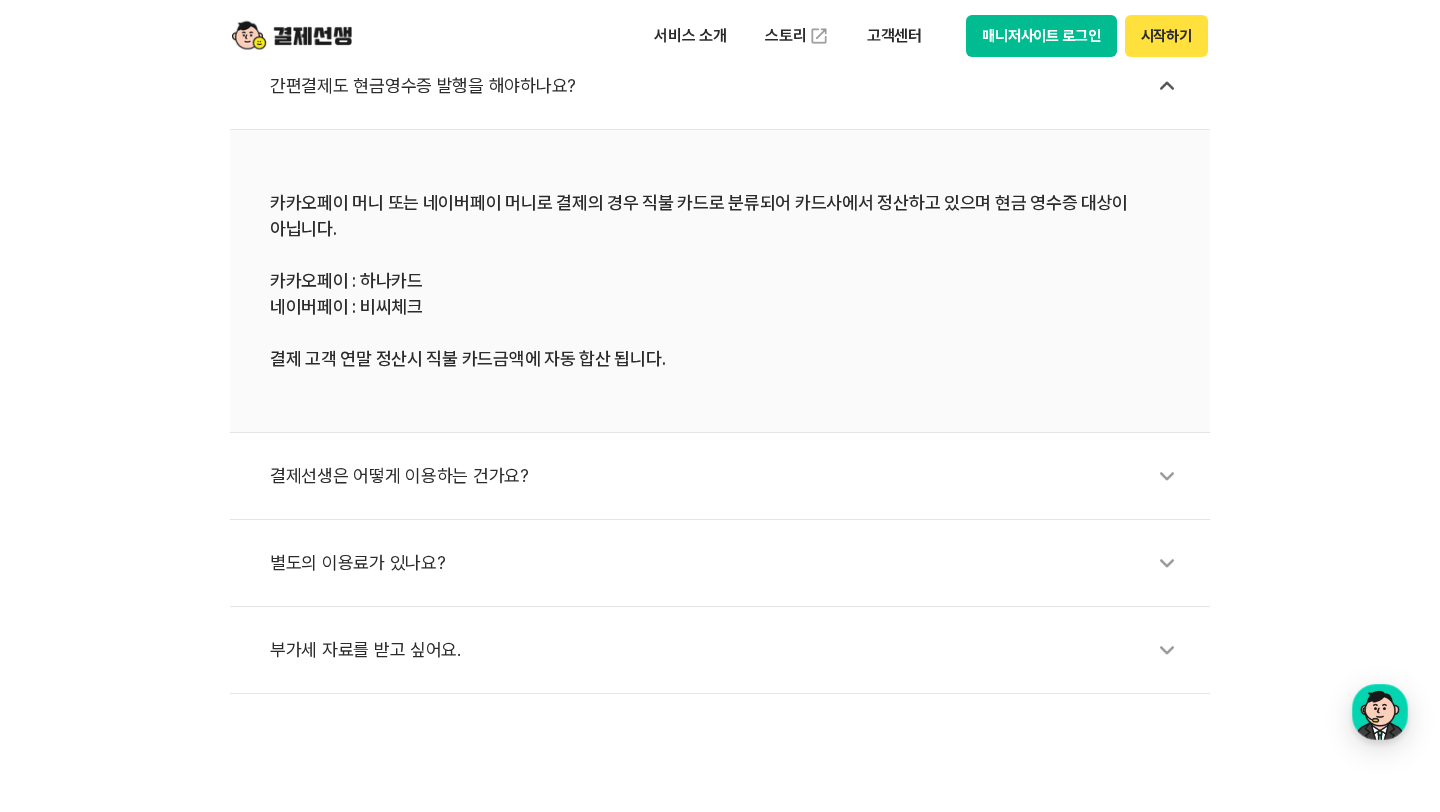scroll, scrollTop: 798, scrollLeft: 0, axis: vertical 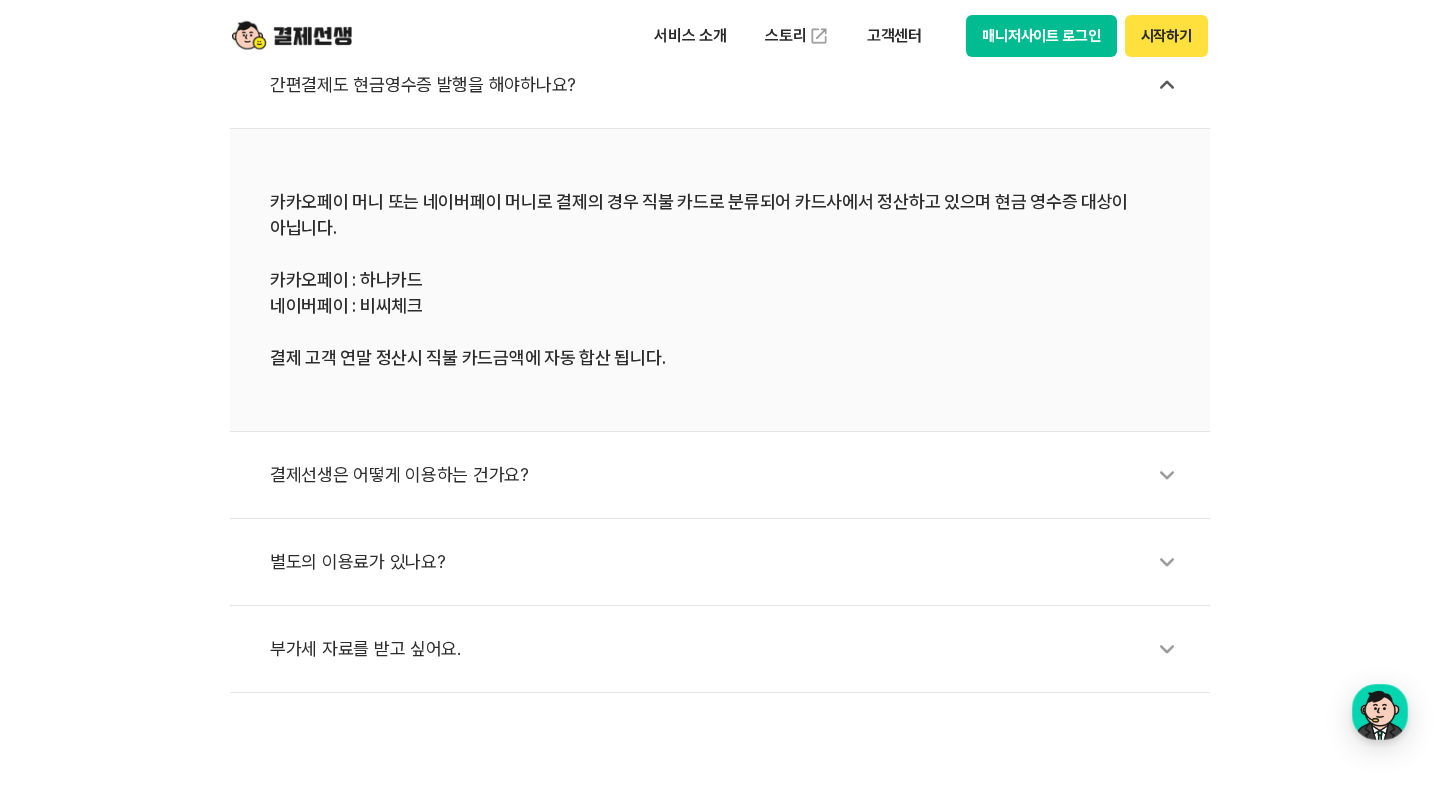 click on "결제선생은 어떻게 이용하는 건가요?" at bounding box center [730, 475] 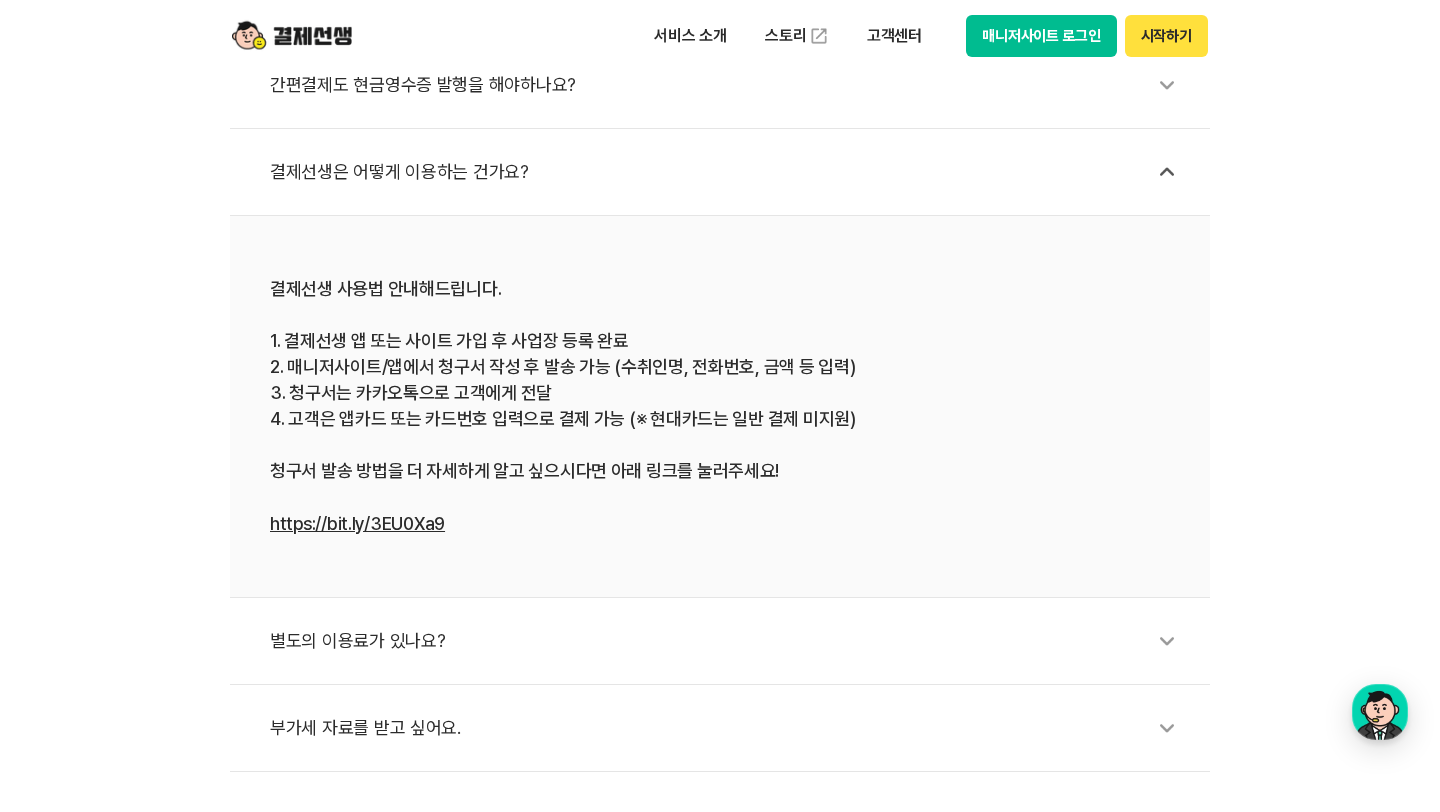 scroll, scrollTop: 863, scrollLeft: 0, axis: vertical 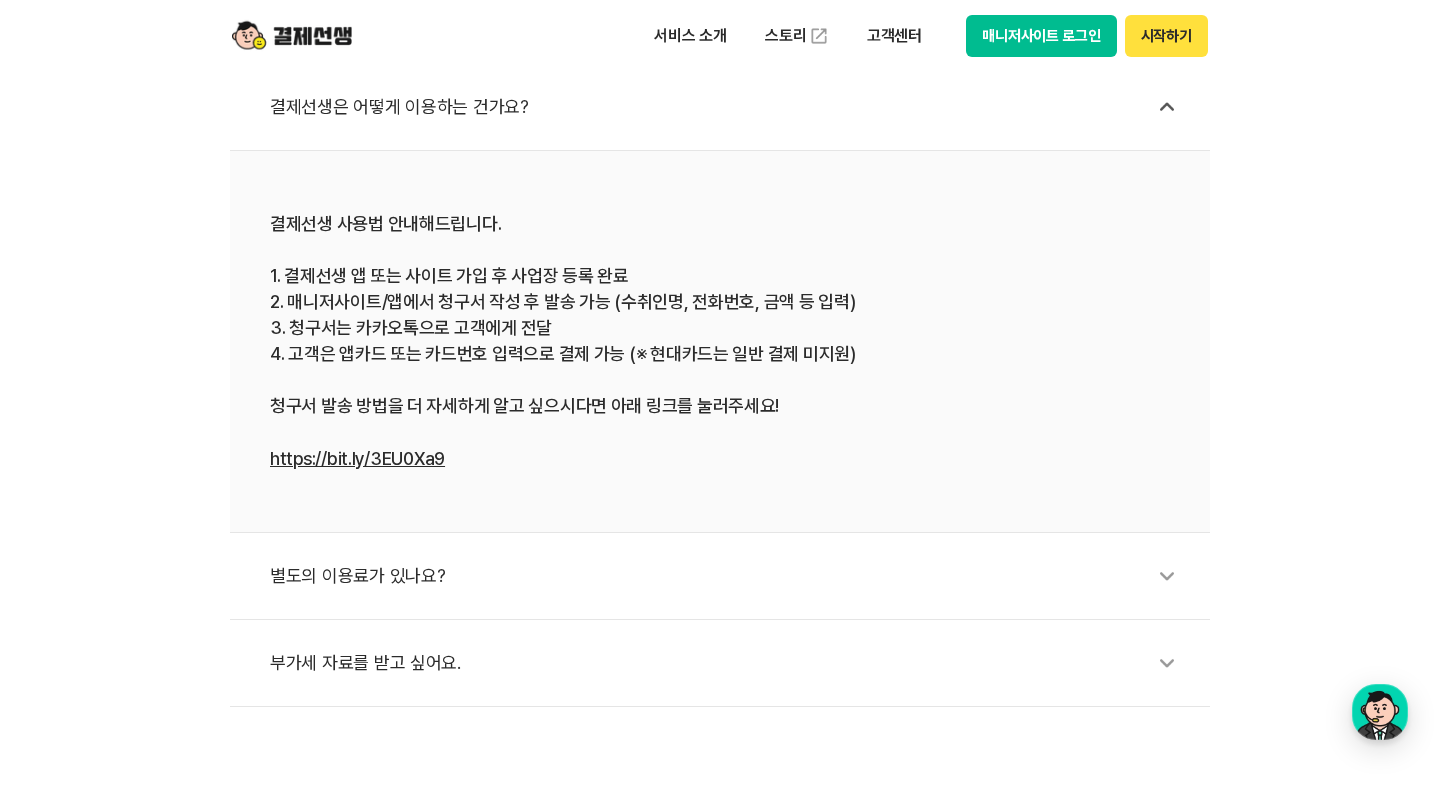 click on "별도의 이용료가 있나요?" at bounding box center [730, 576] 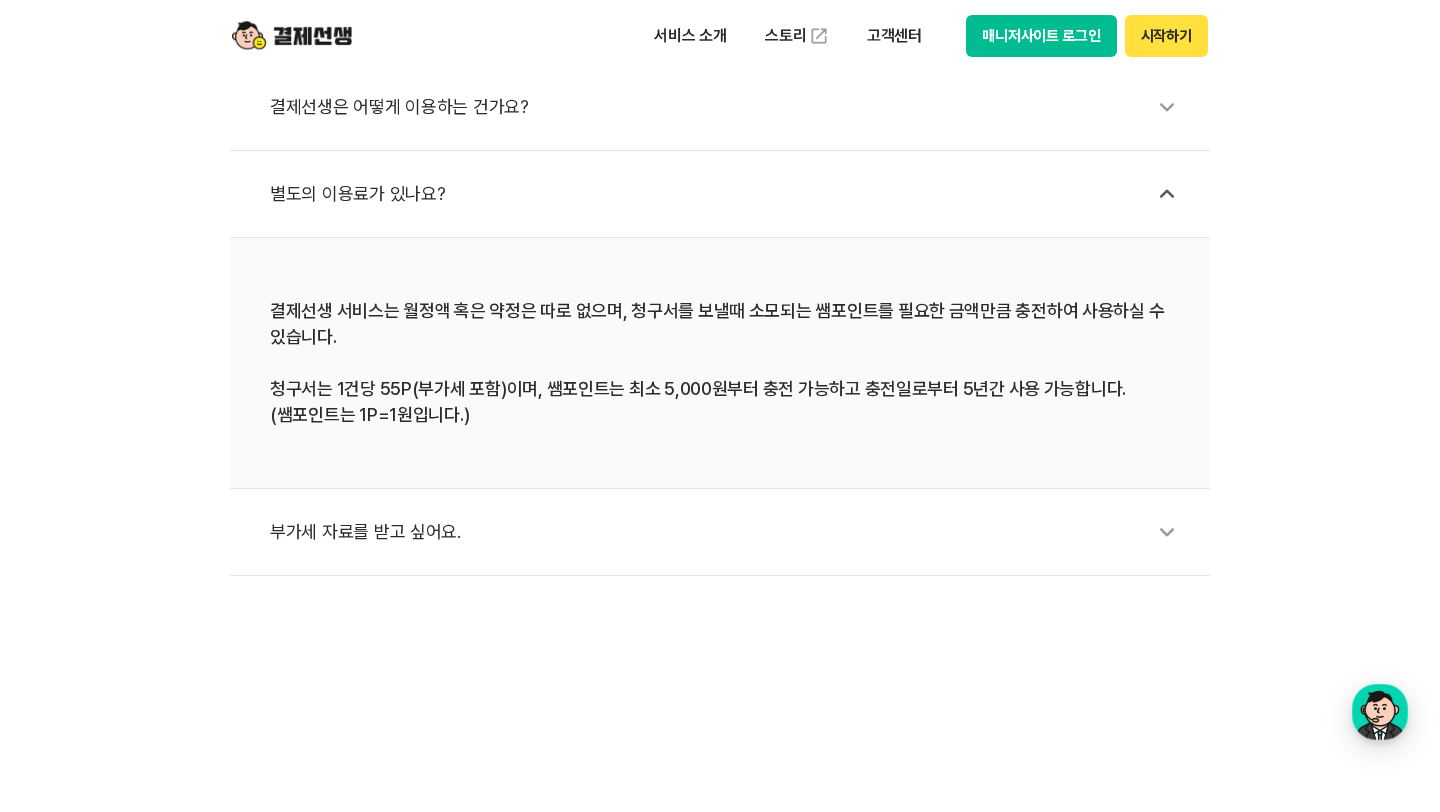 click on "부가세 자료를 받고 싶어요." at bounding box center (730, 532) 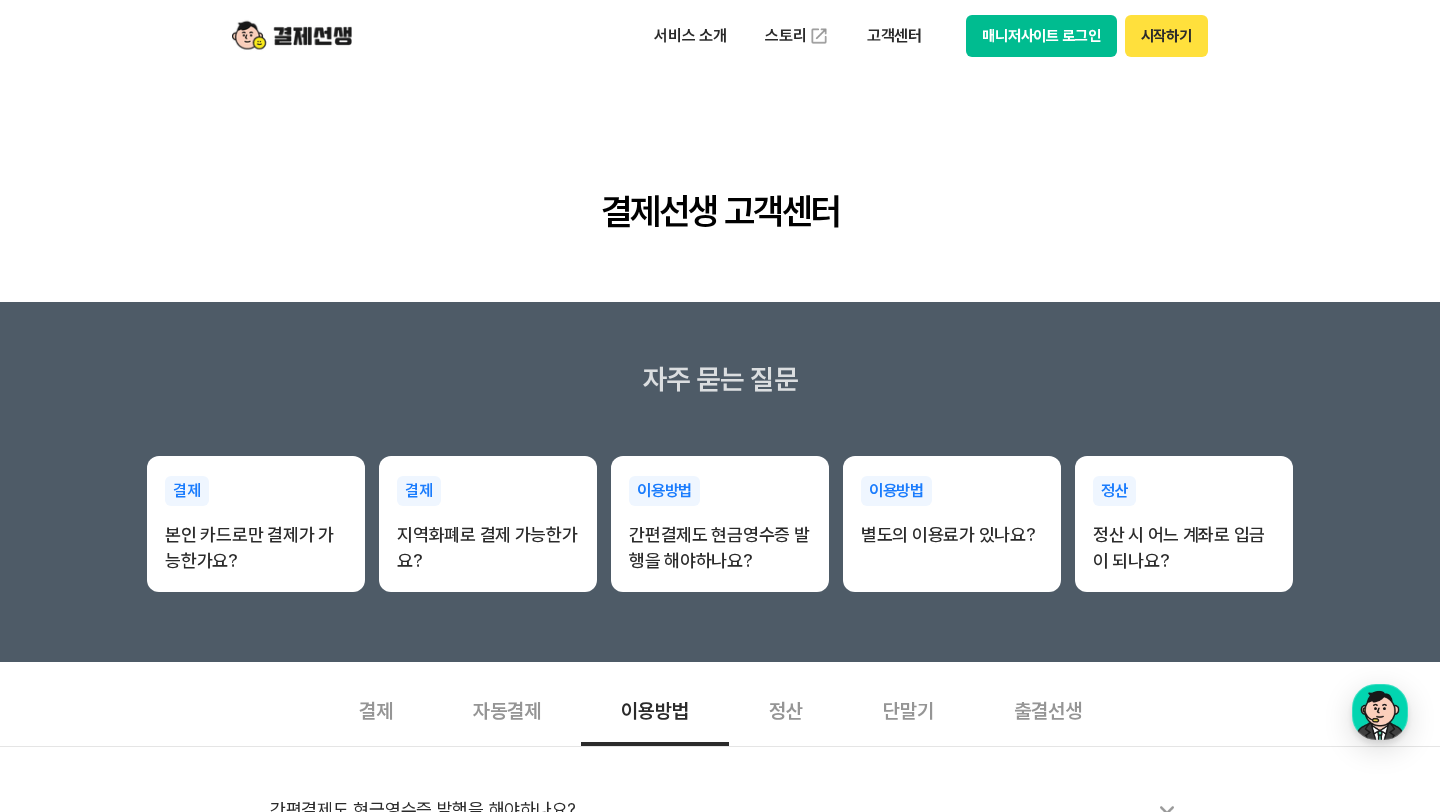 scroll, scrollTop: 279, scrollLeft: 0, axis: vertical 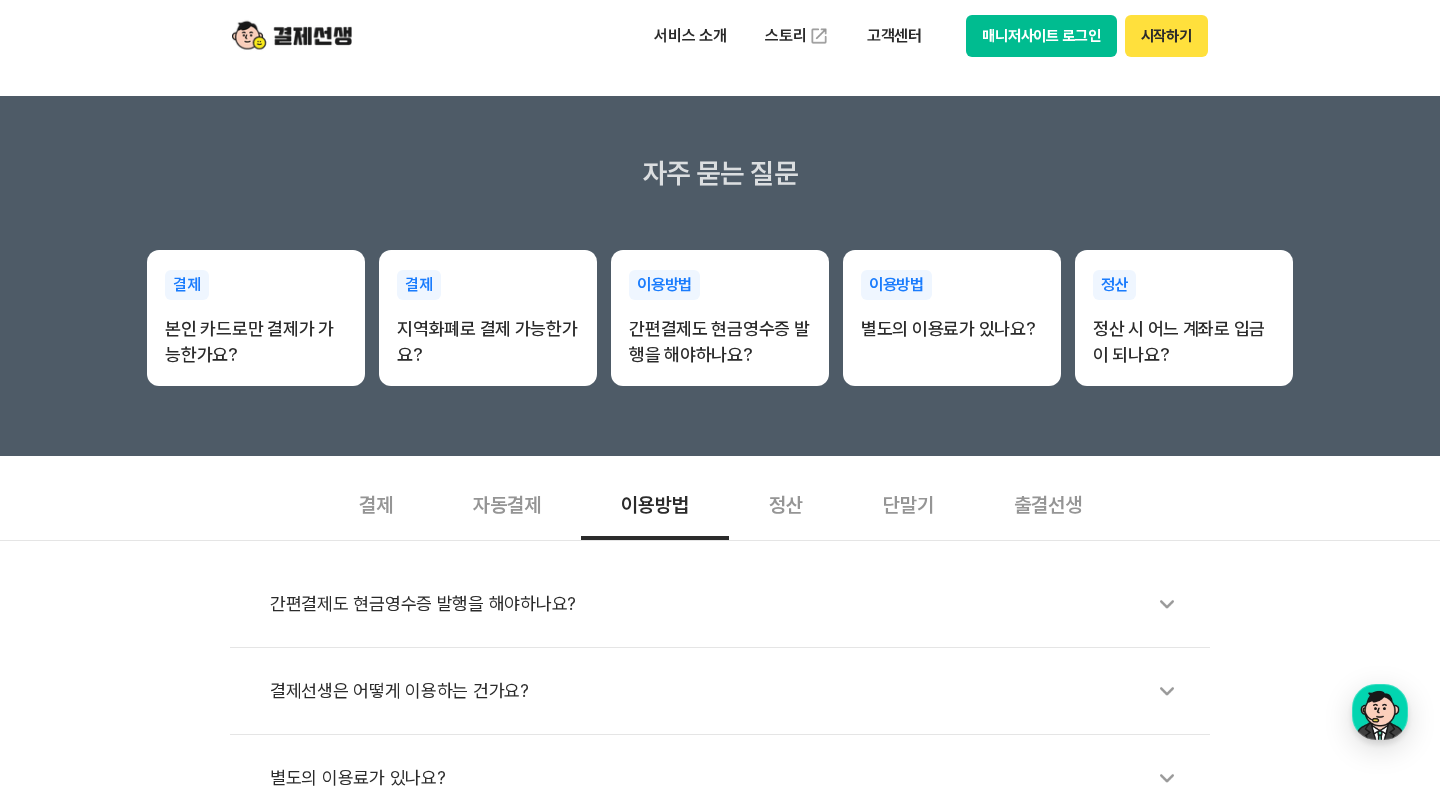 click on "정산" at bounding box center (786, 503) 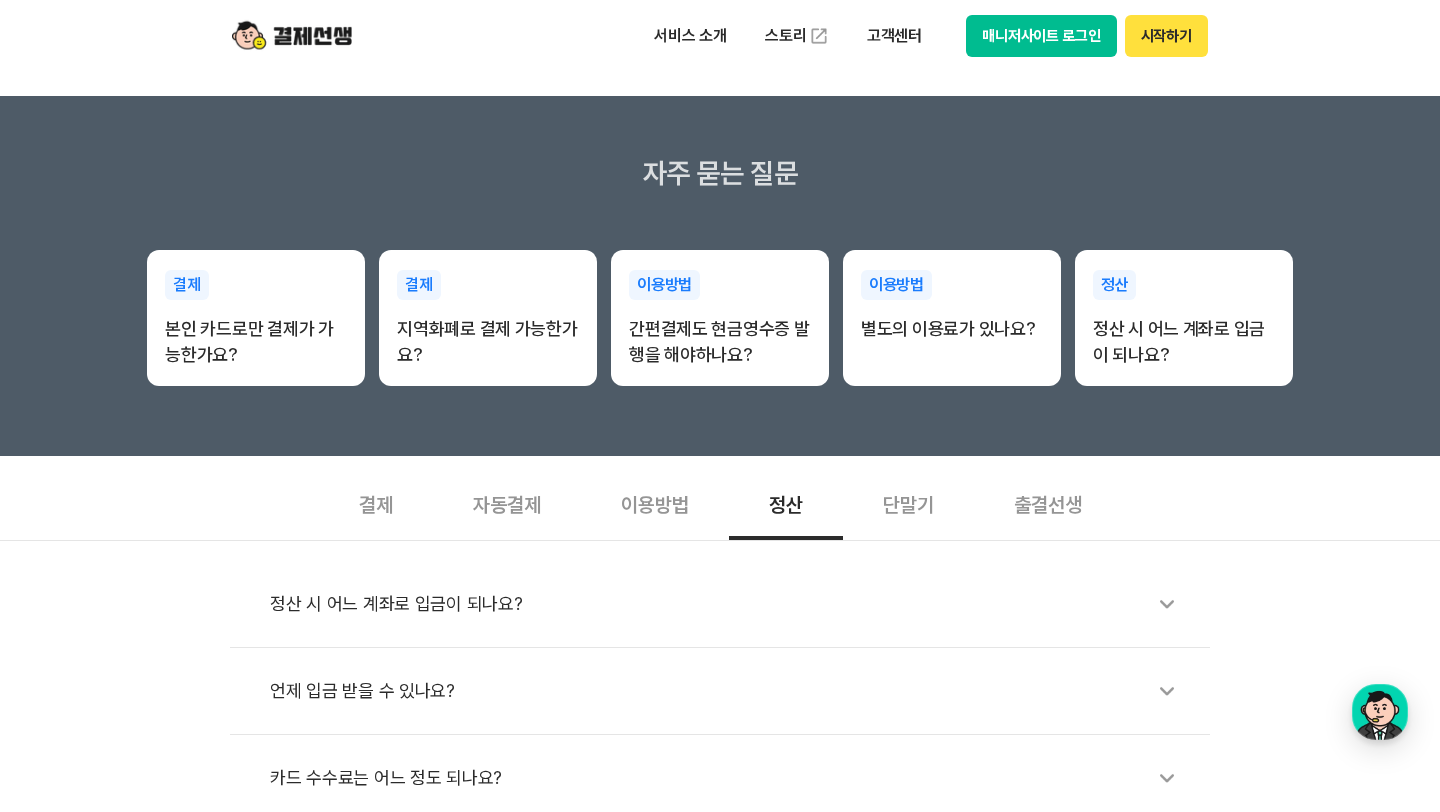 click on "정산 시 어느 계좌로 입금이 되나요?" at bounding box center (730, 604) 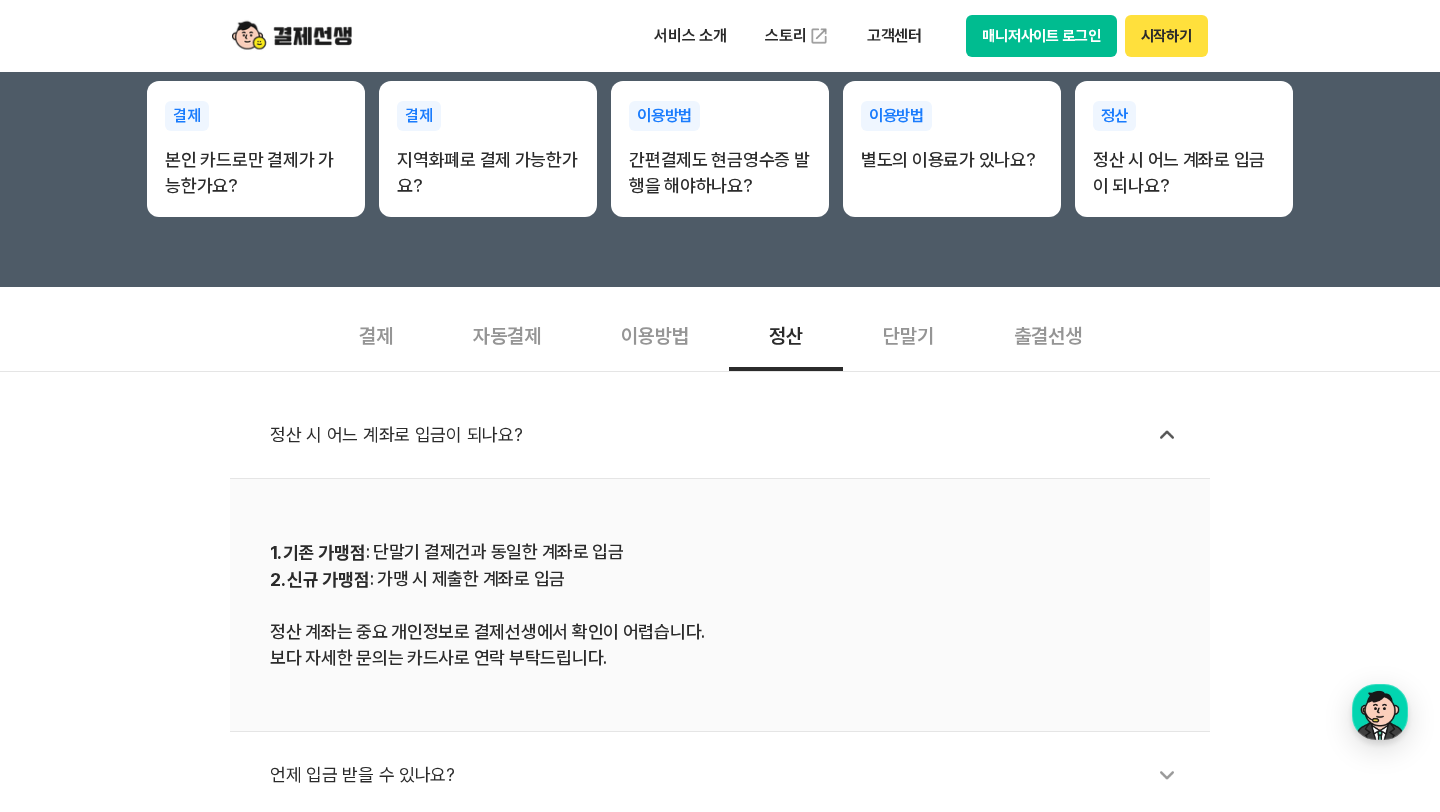 scroll, scrollTop: 708, scrollLeft: 0, axis: vertical 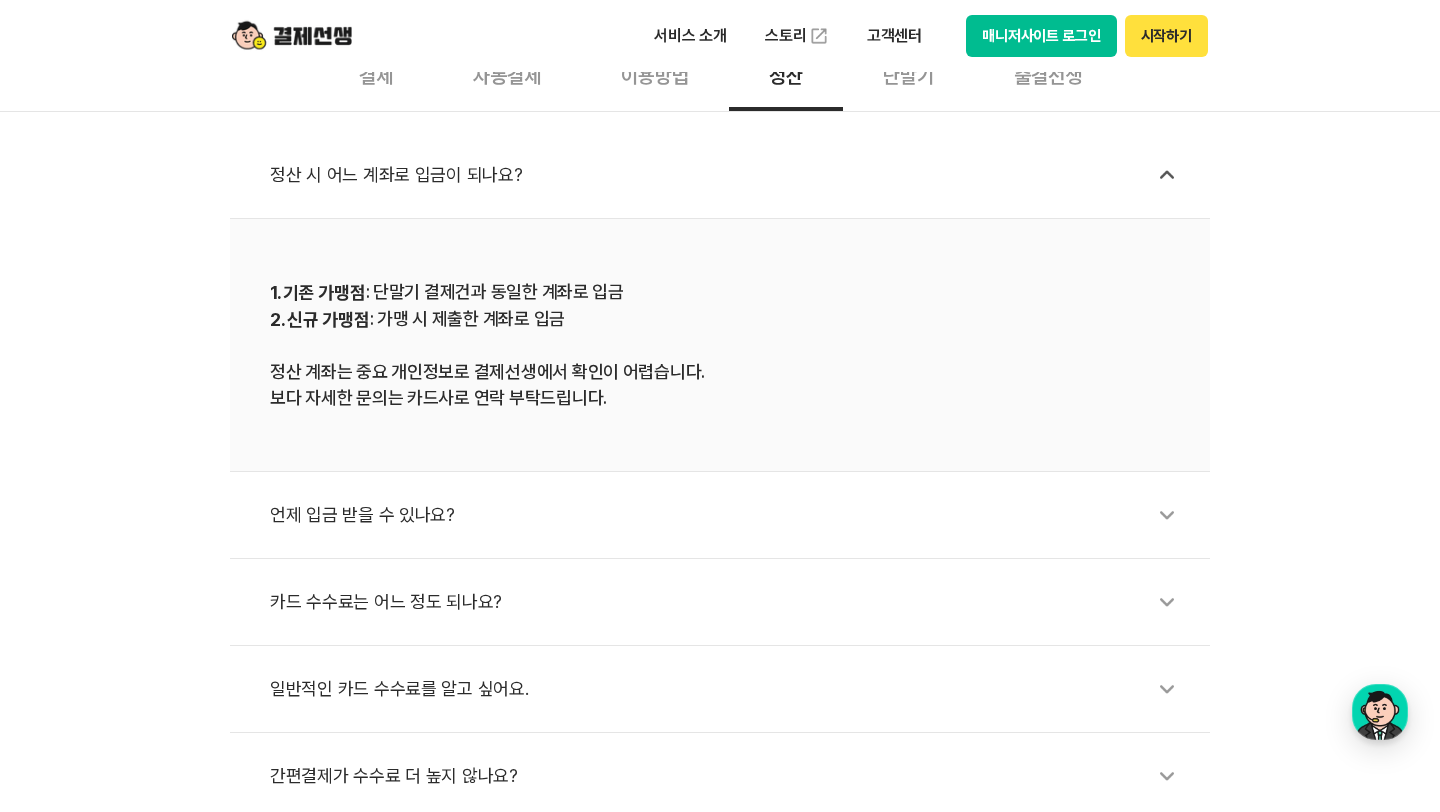 click on "언제 입금 받을 수 있나요?" at bounding box center (730, 515) 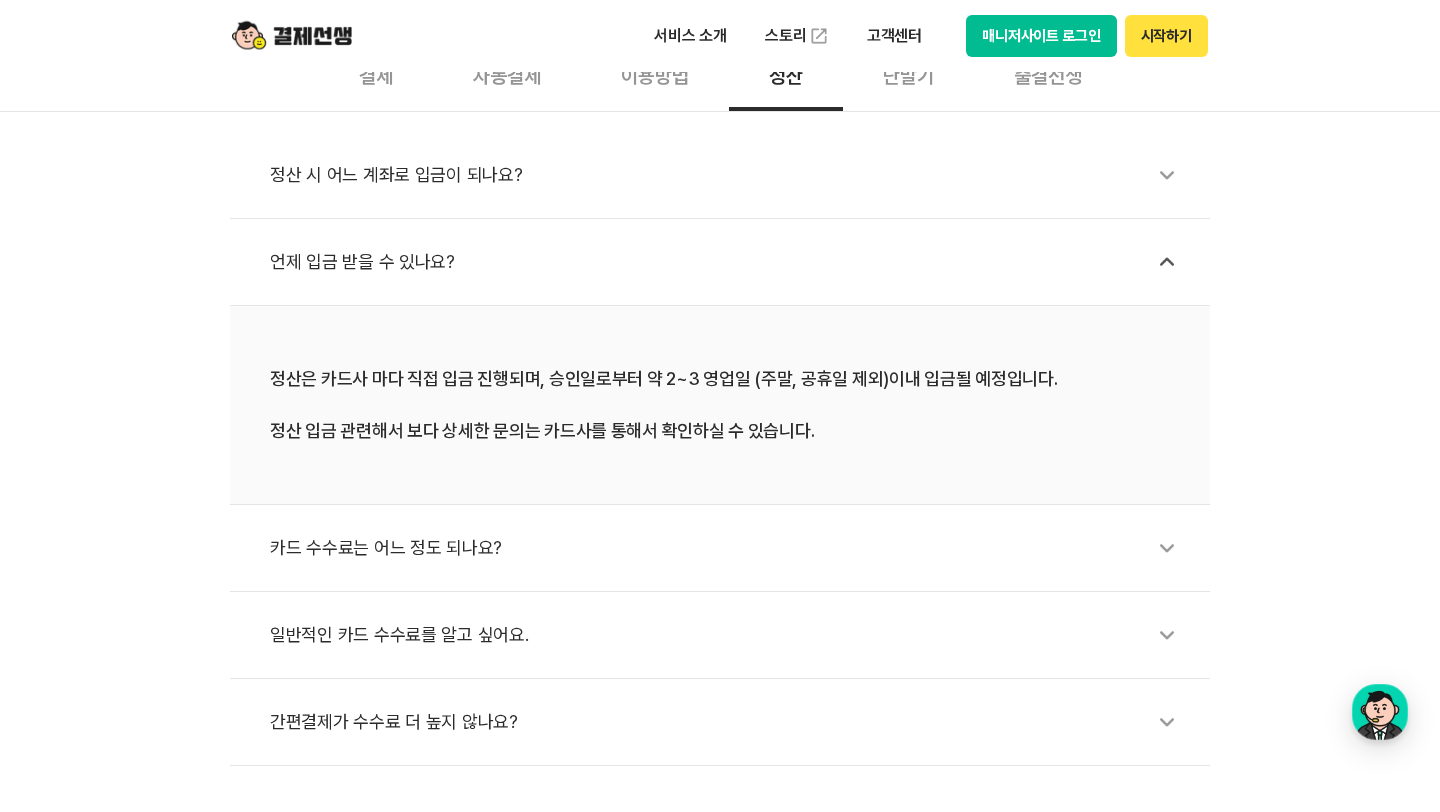 click on "카드 수수료는 어느 정도 되나요?" at bounding box center (730, 548) 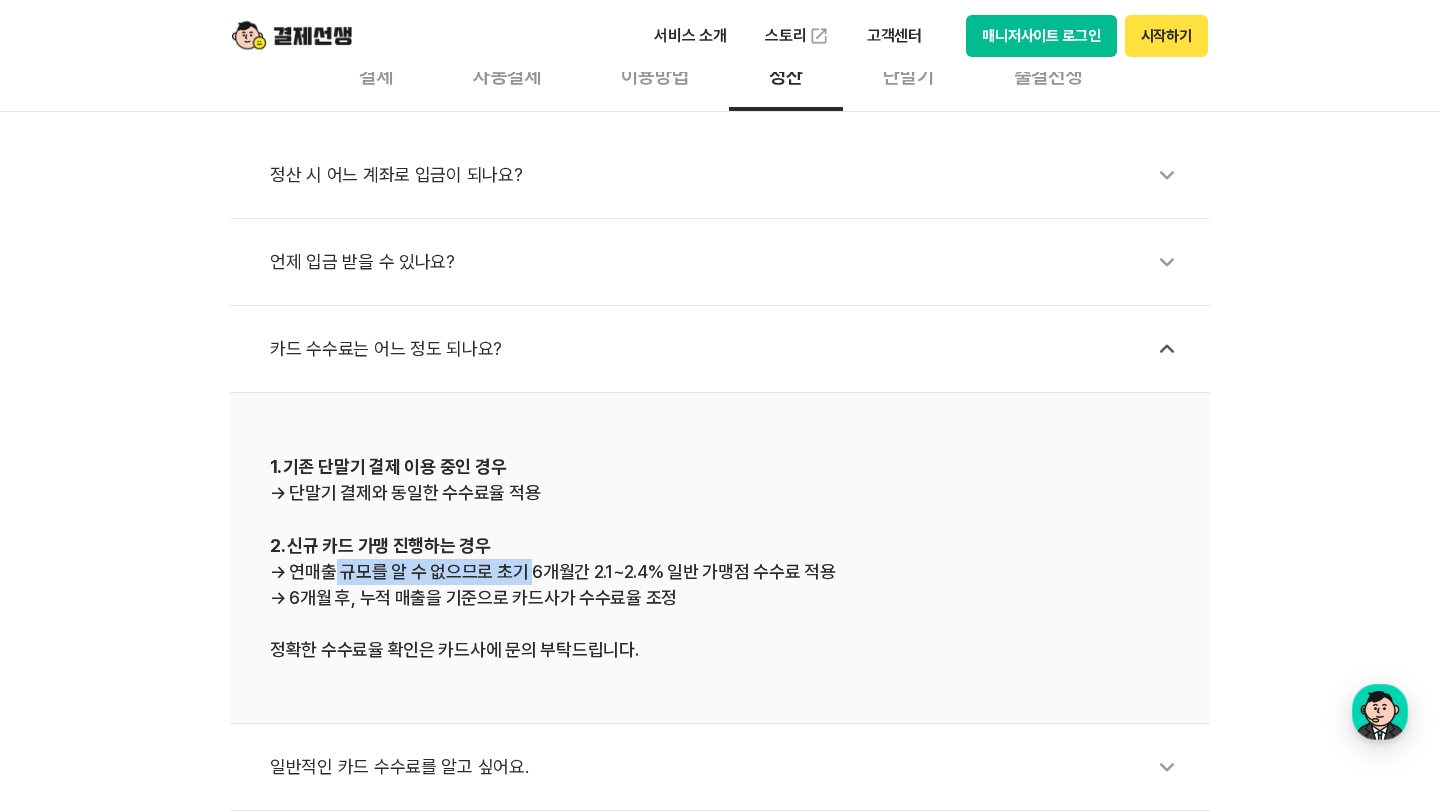 drag, startPoint x: 308, startPoint y: 560, endPoint x: 518, endPoint y: 577, distance: 210.68697 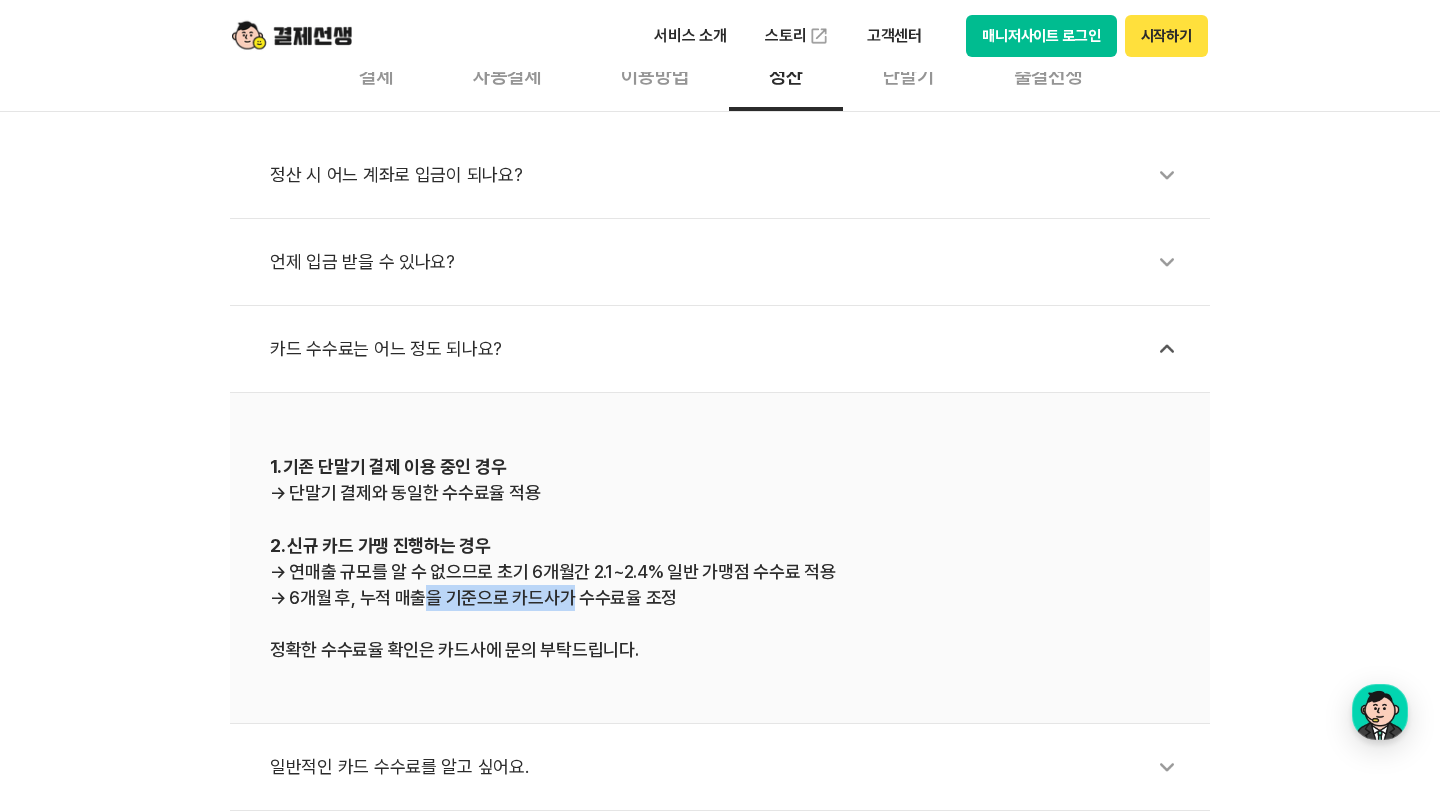 drag, startPoint x: 403, startPoint y: 597, endPoint x: 544, endPoint y: 603, distance: 141.12761 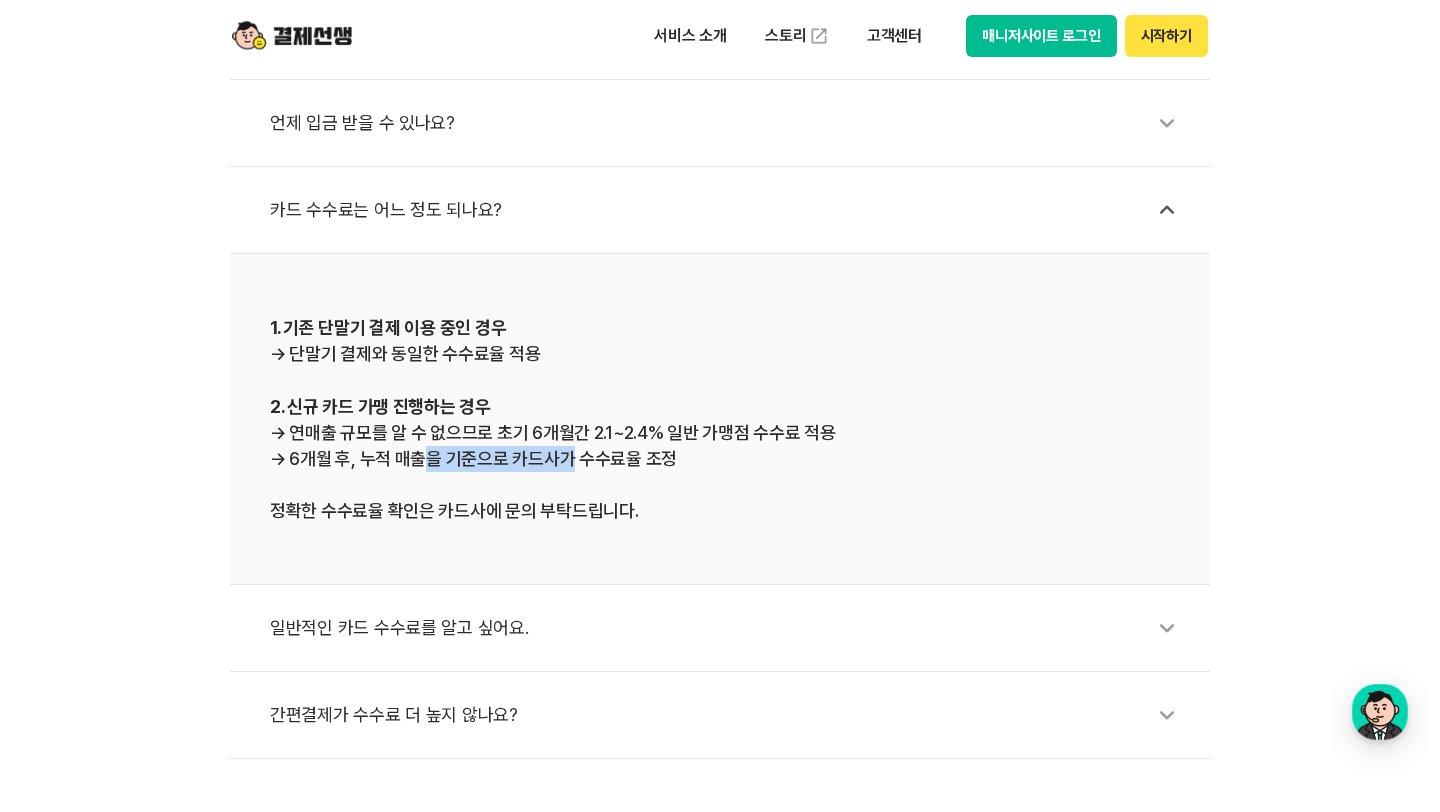 scroll, scrollTop: 848, scrollLeft: 0, axis: vertical 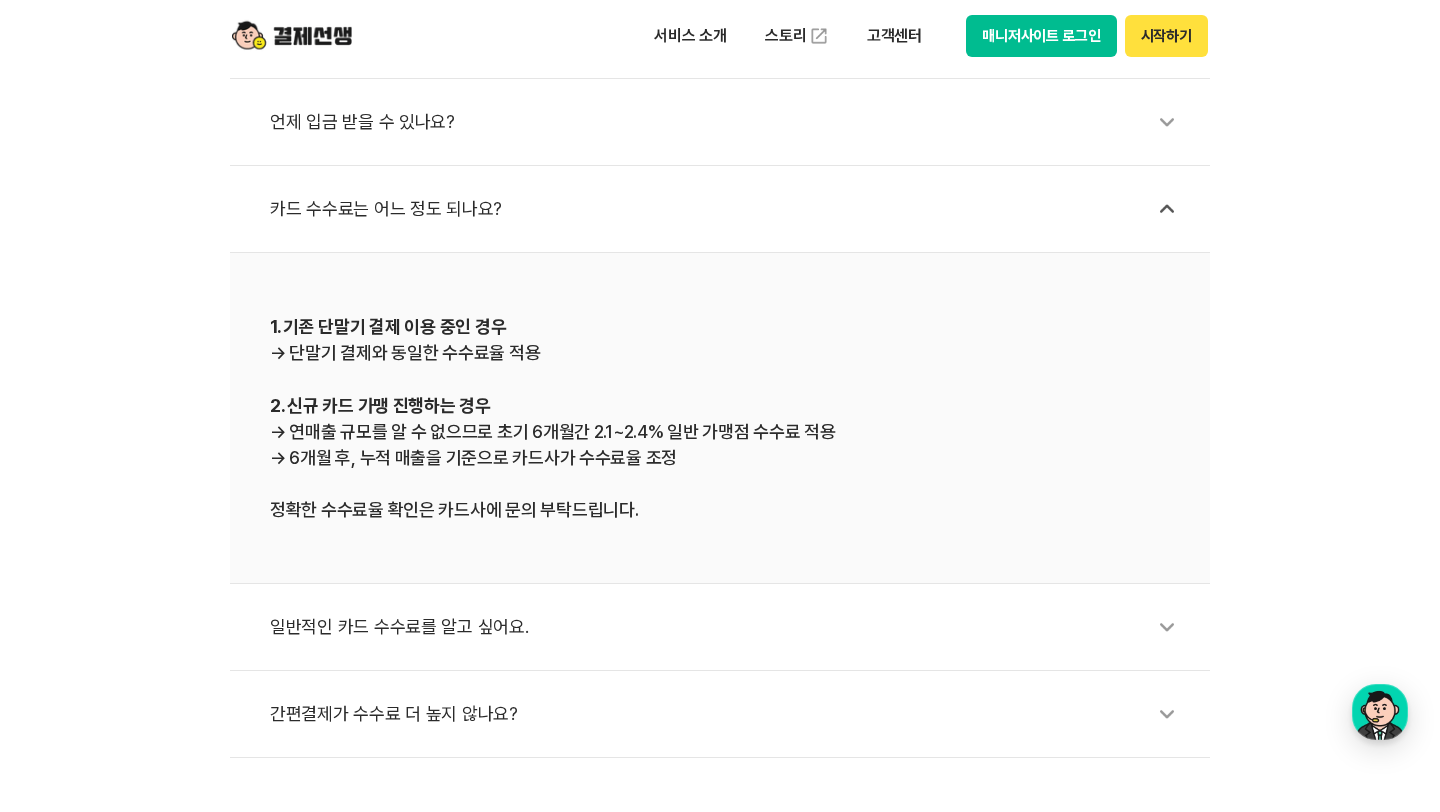 click on "일반적인 카드 수수료를 알고 싶어요." at bounding box center (730, 627) 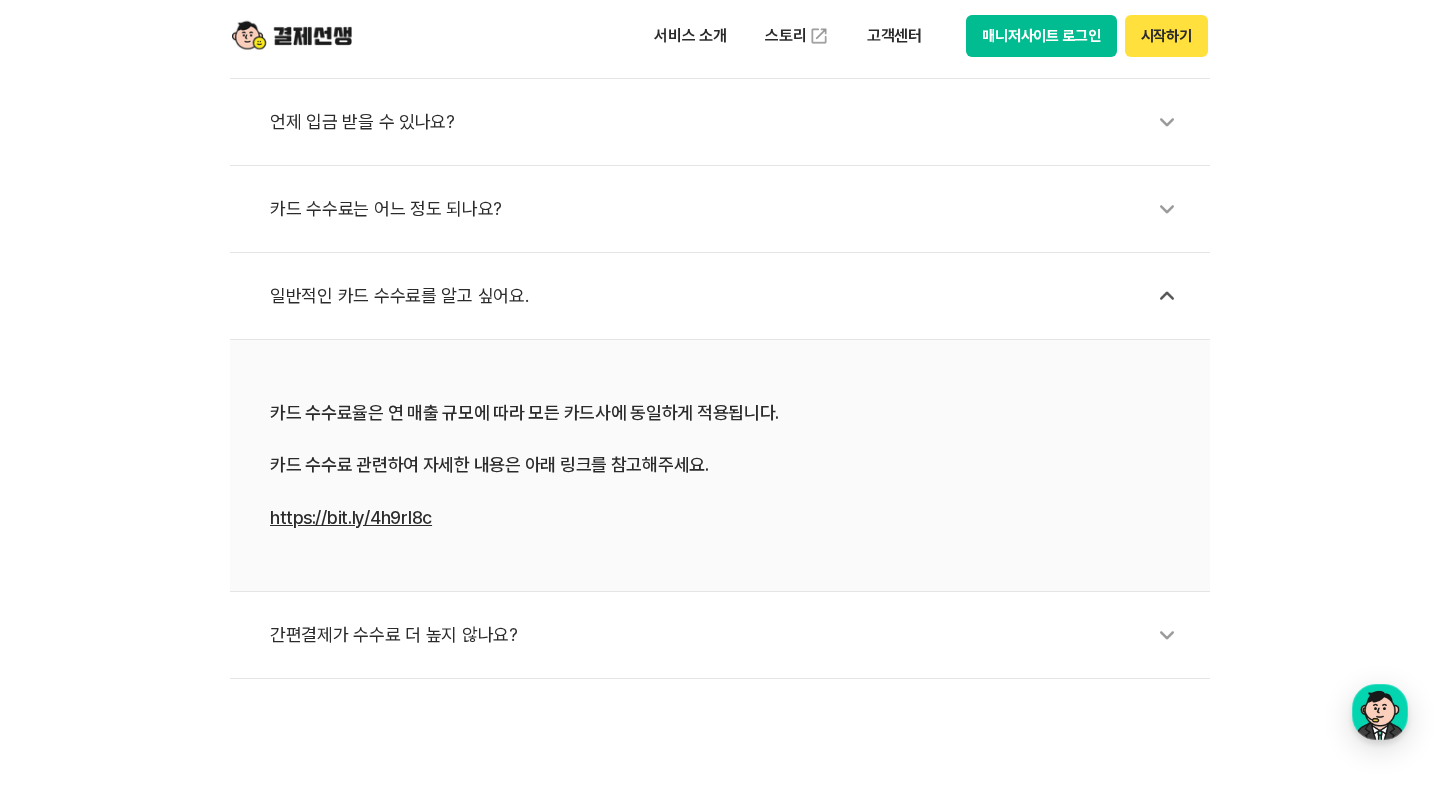 click on "https://bit.ly/4h9rI8c" at bounding box center [351, 517] 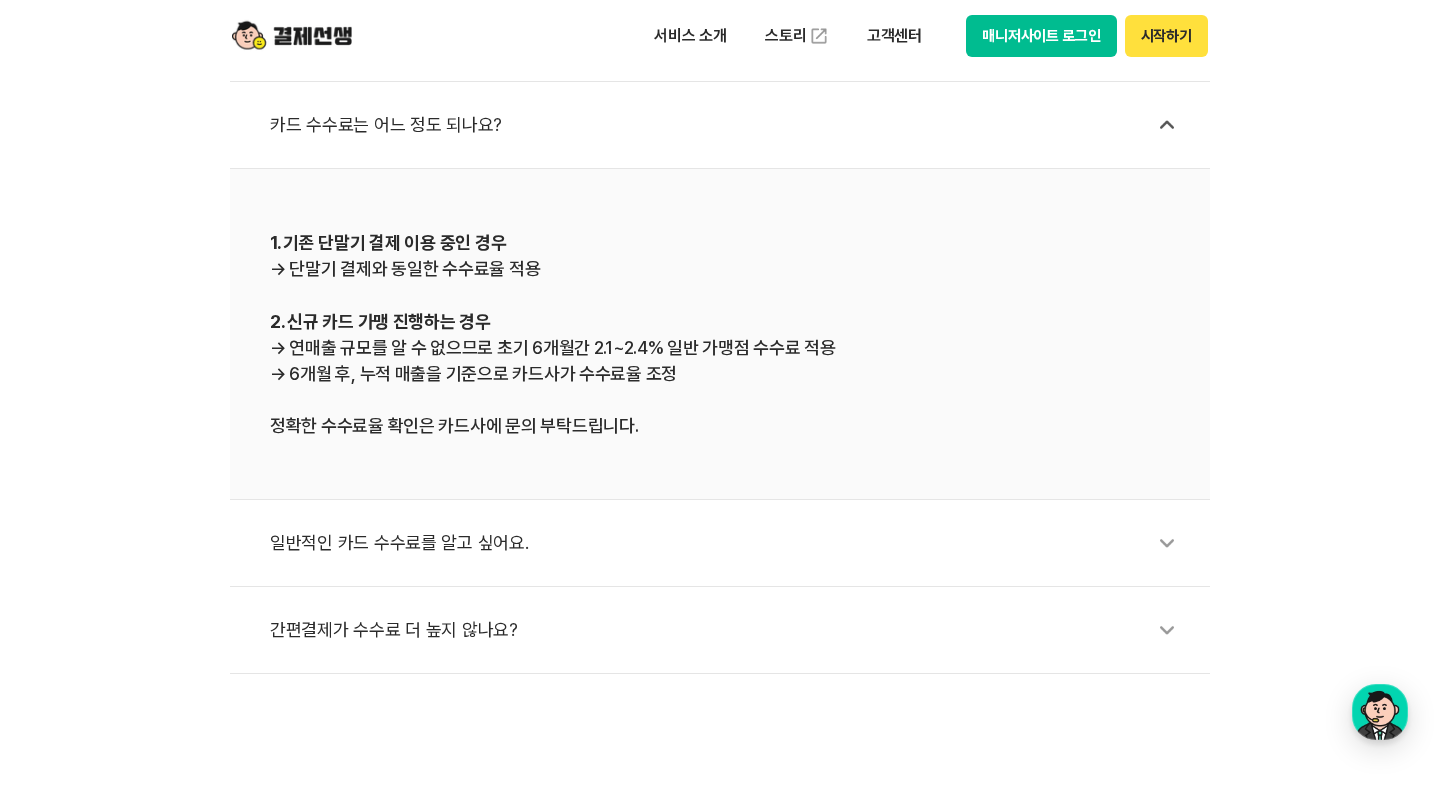 click on "간편결제가 수수료 더 높지 않나요?" at bounding box center (730, 630) 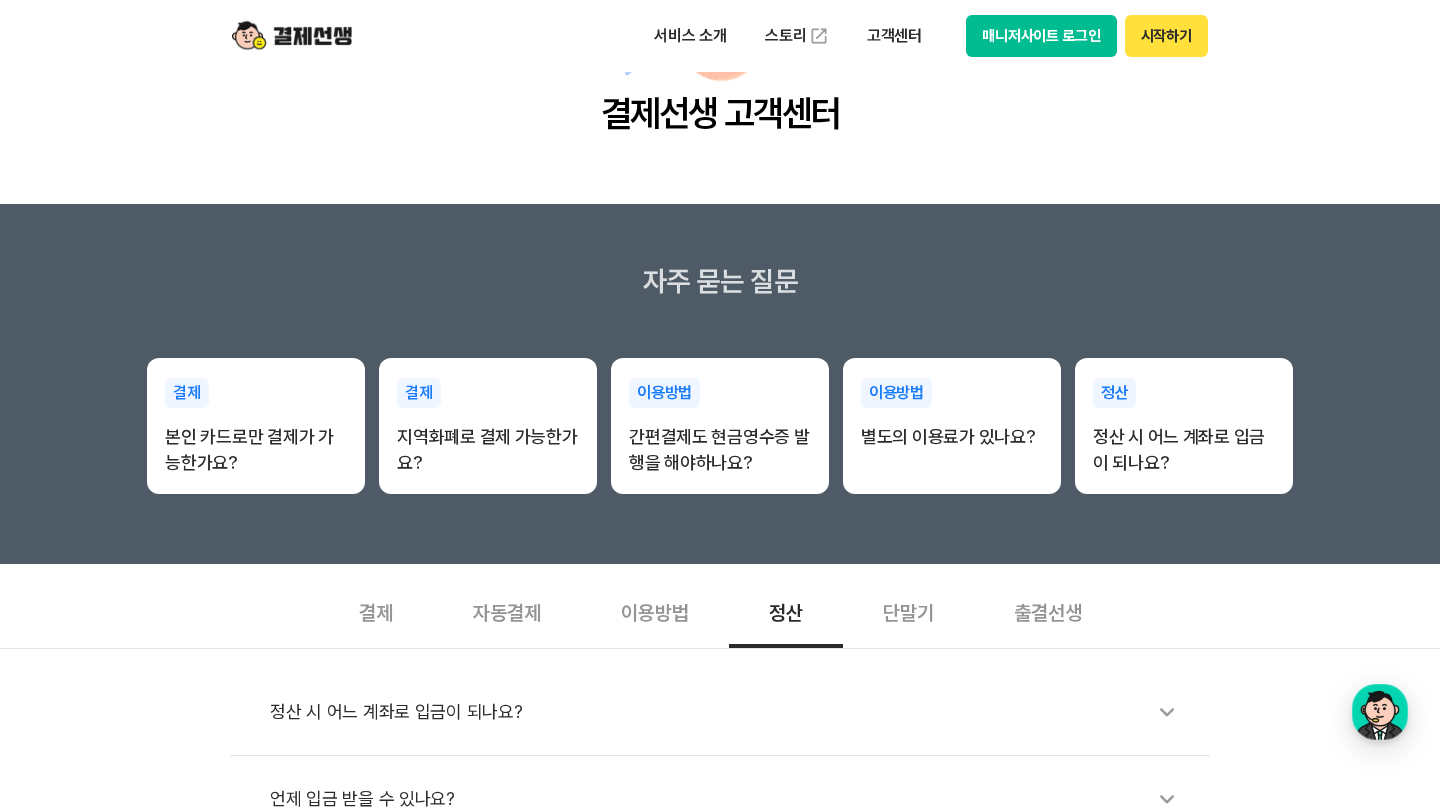 scroll, scrollTop: 213, scrollLeft: 0, axis: vertical 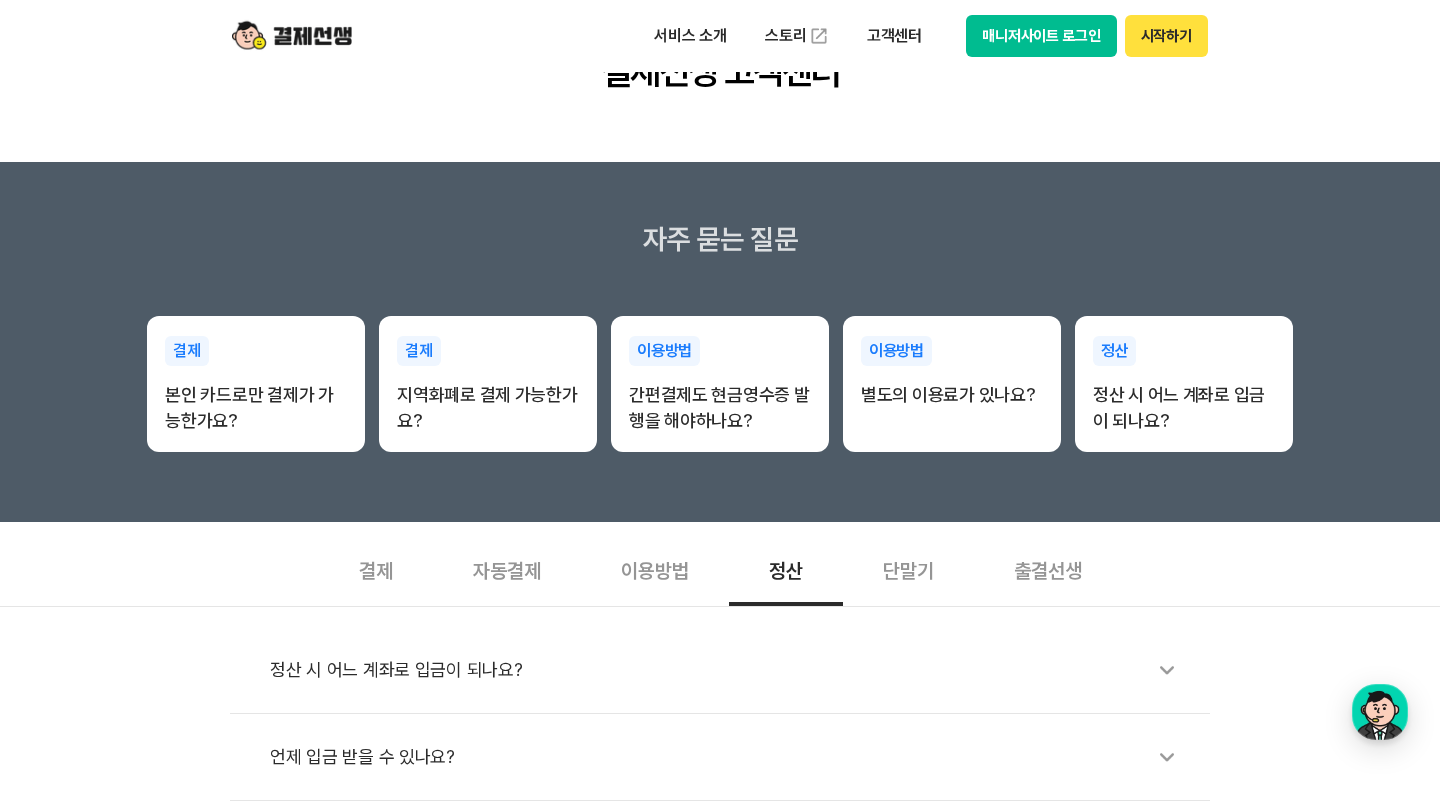 click on "단말기" at bounding box center [908, 569] 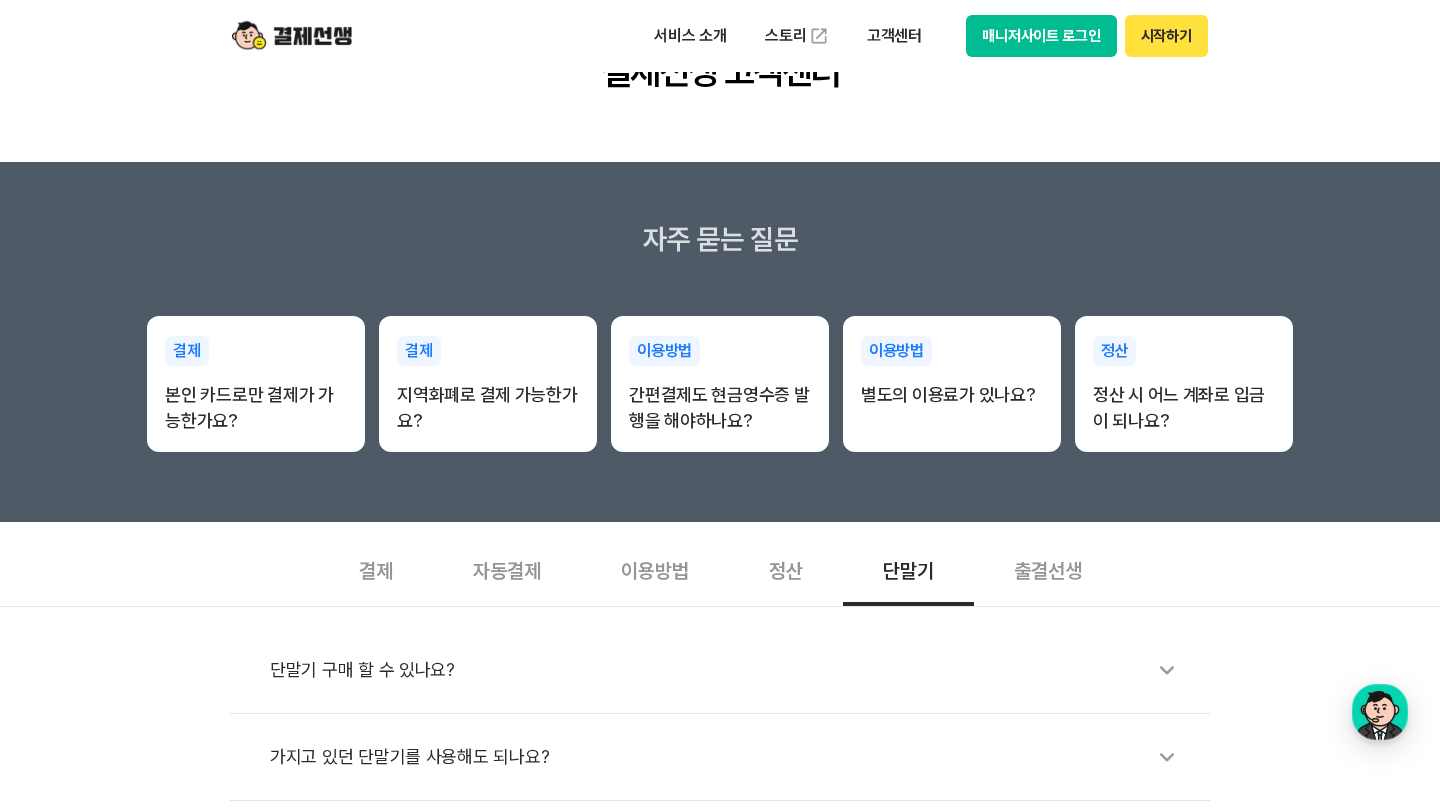 click on "단말기 구매 할 수 있나요?" at bounding box center [730, 670] 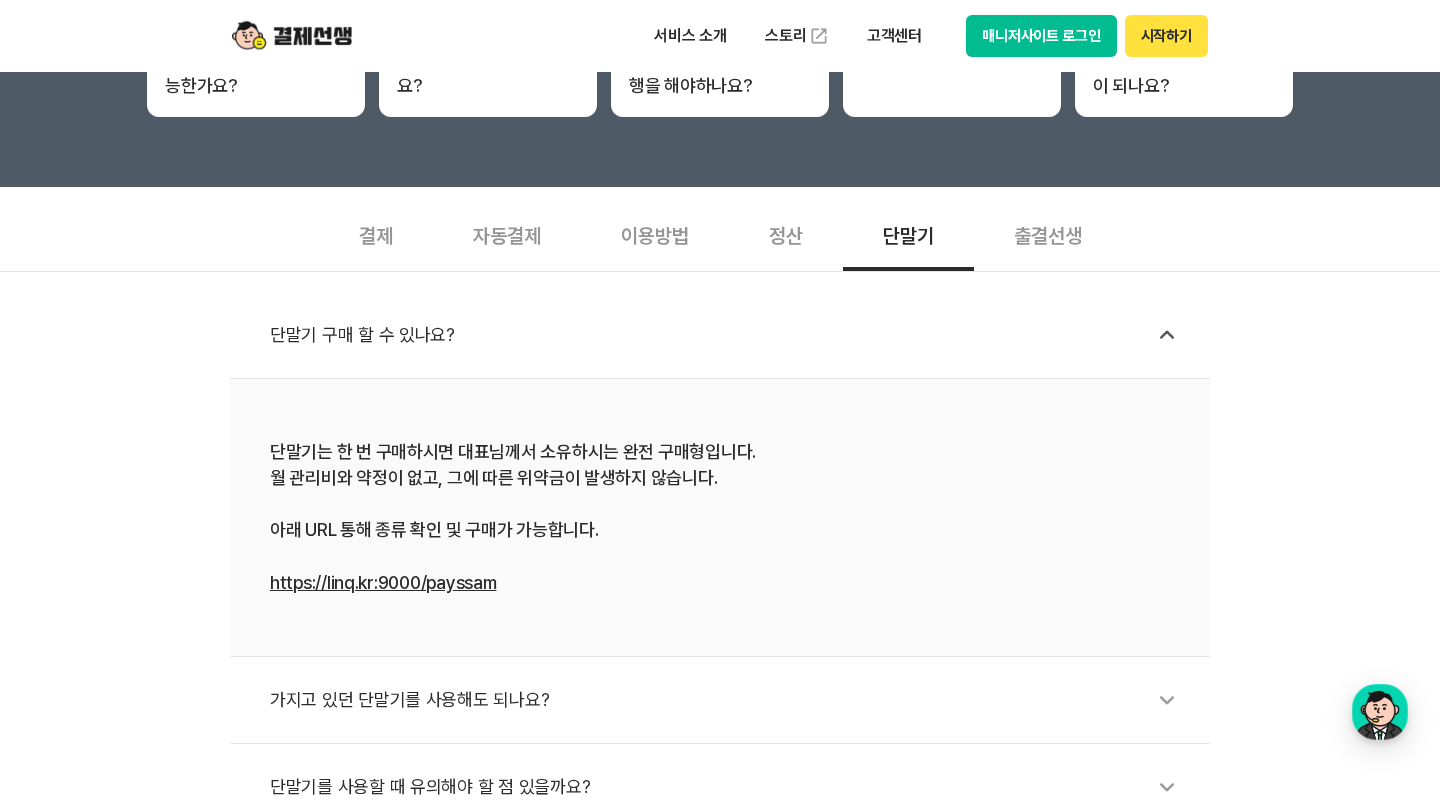 scroll, scrollTop: 547, scrollLeft: 0, axis: vertical 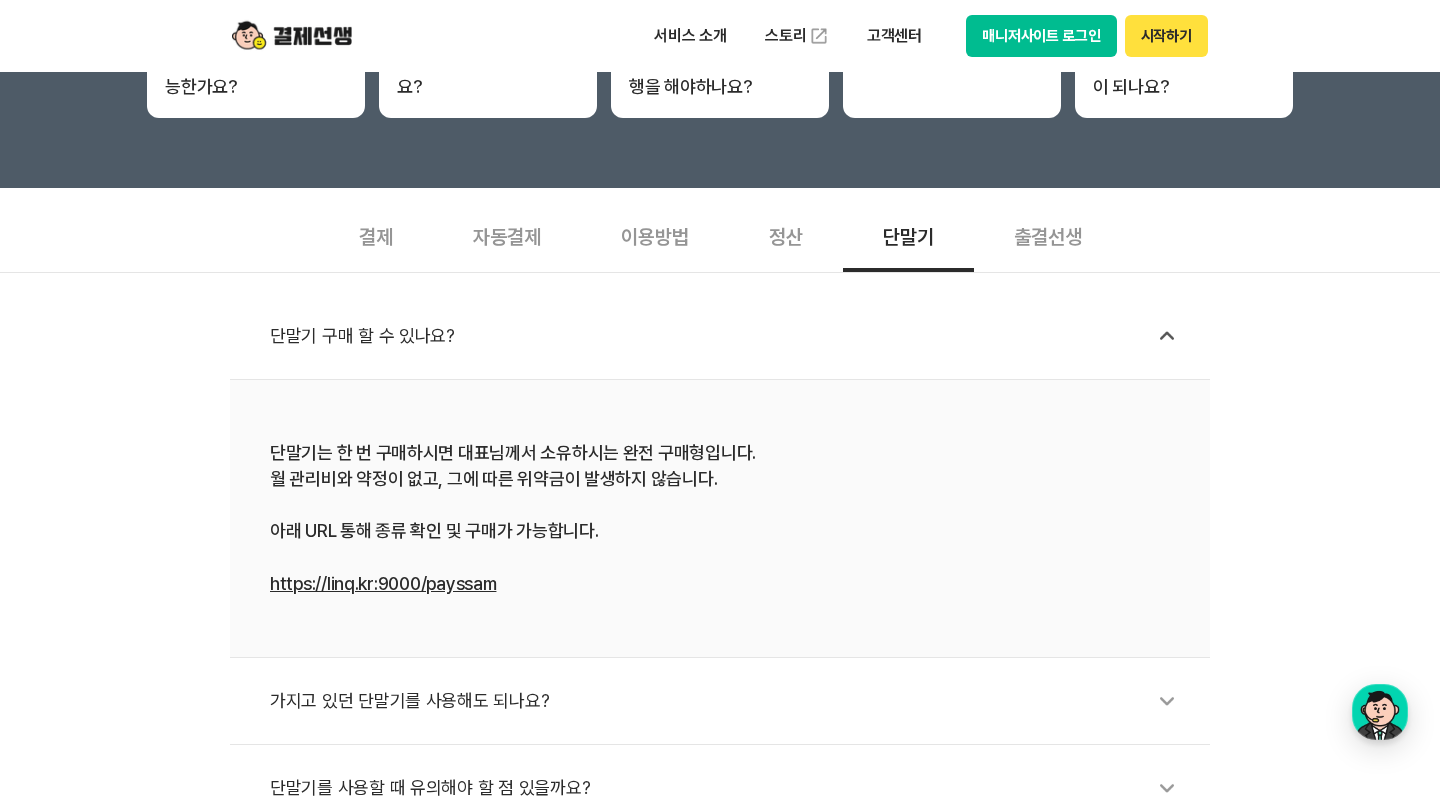 click on "https://linq.kr:9000/payssam" at bounding box center (383, 583) 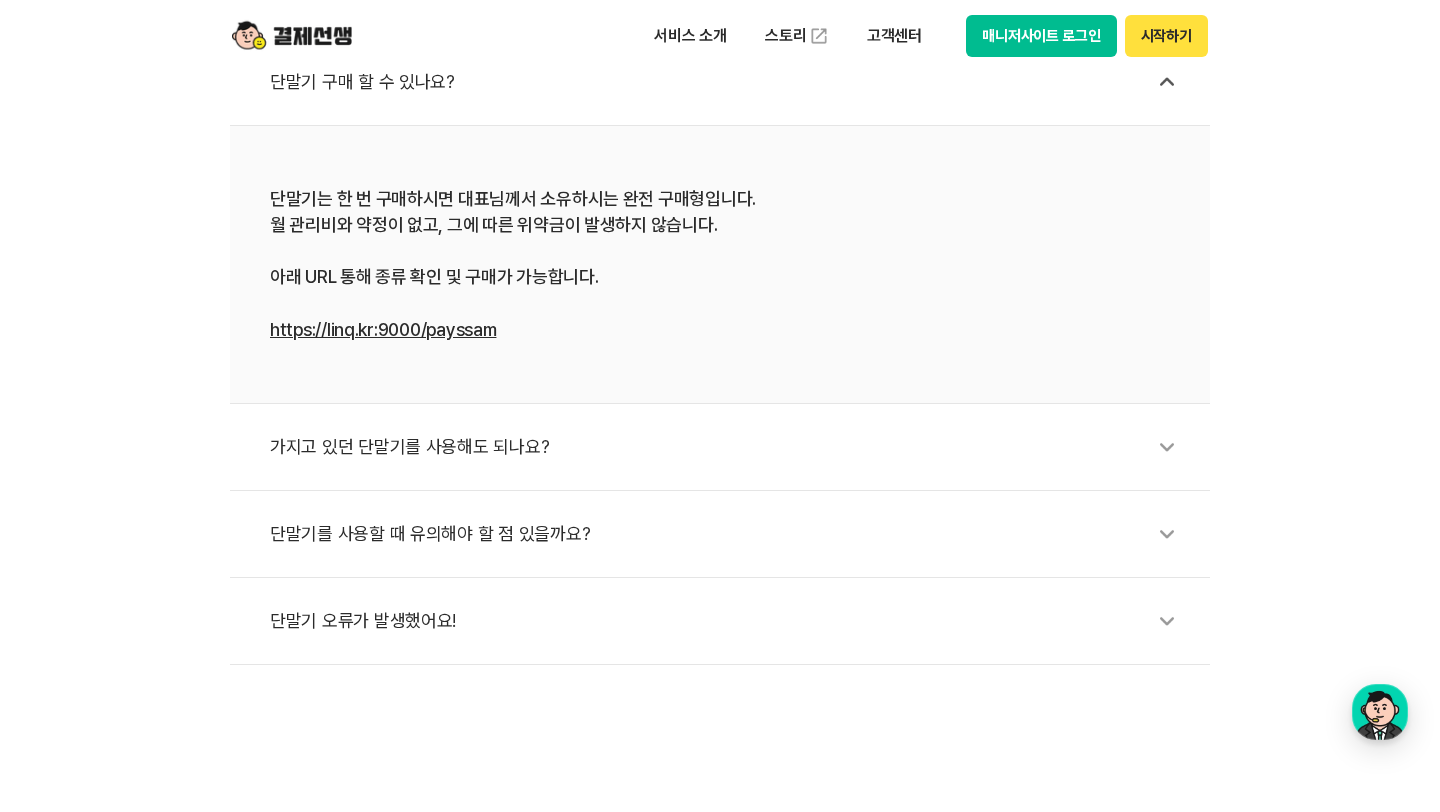 click on "가지고 있던 단말기를 사용해도 되나요?" at bounding box center [730, 447] 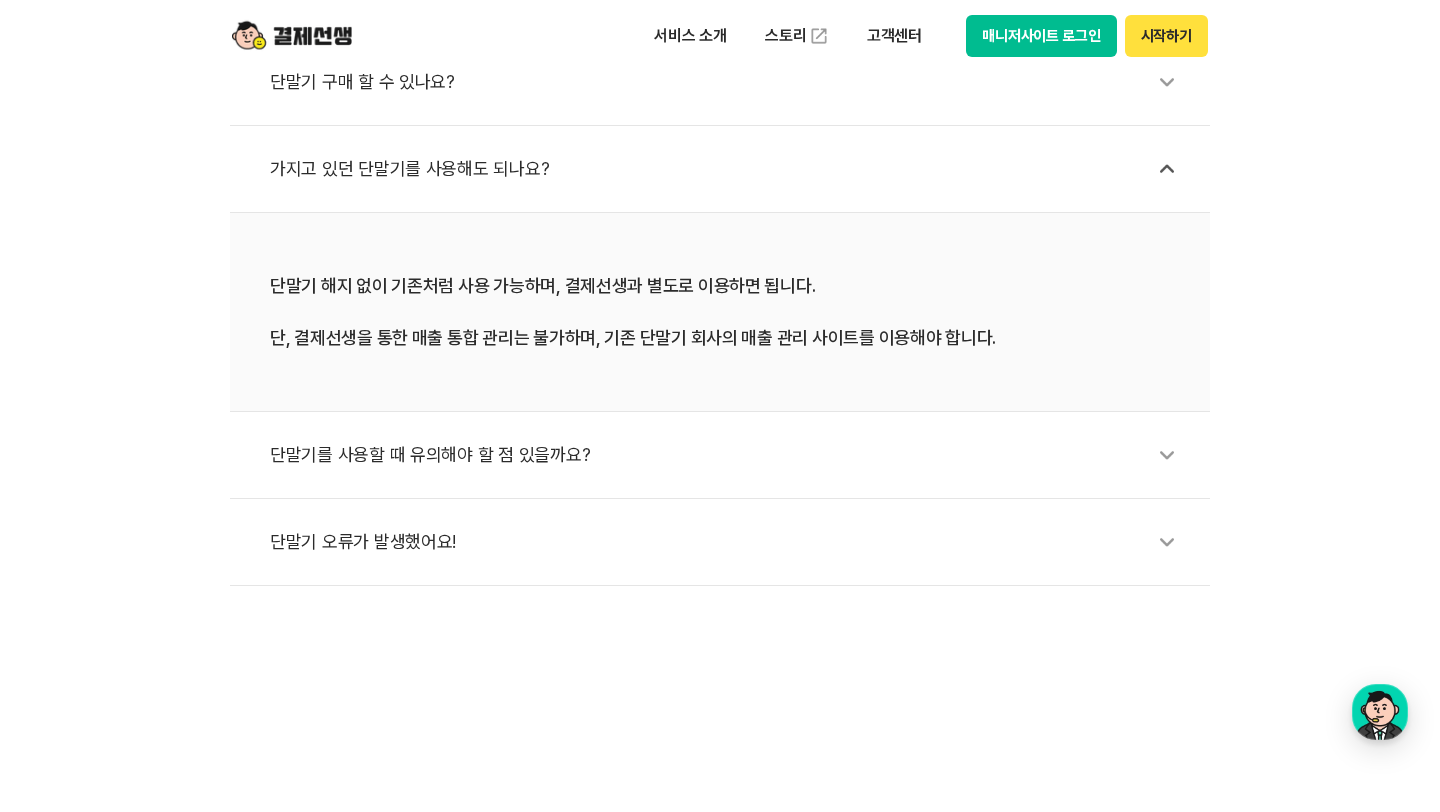 click on "단말기를 사용할 때 유의해야 할 점 있을까요?" at bounding box center (730, 455) 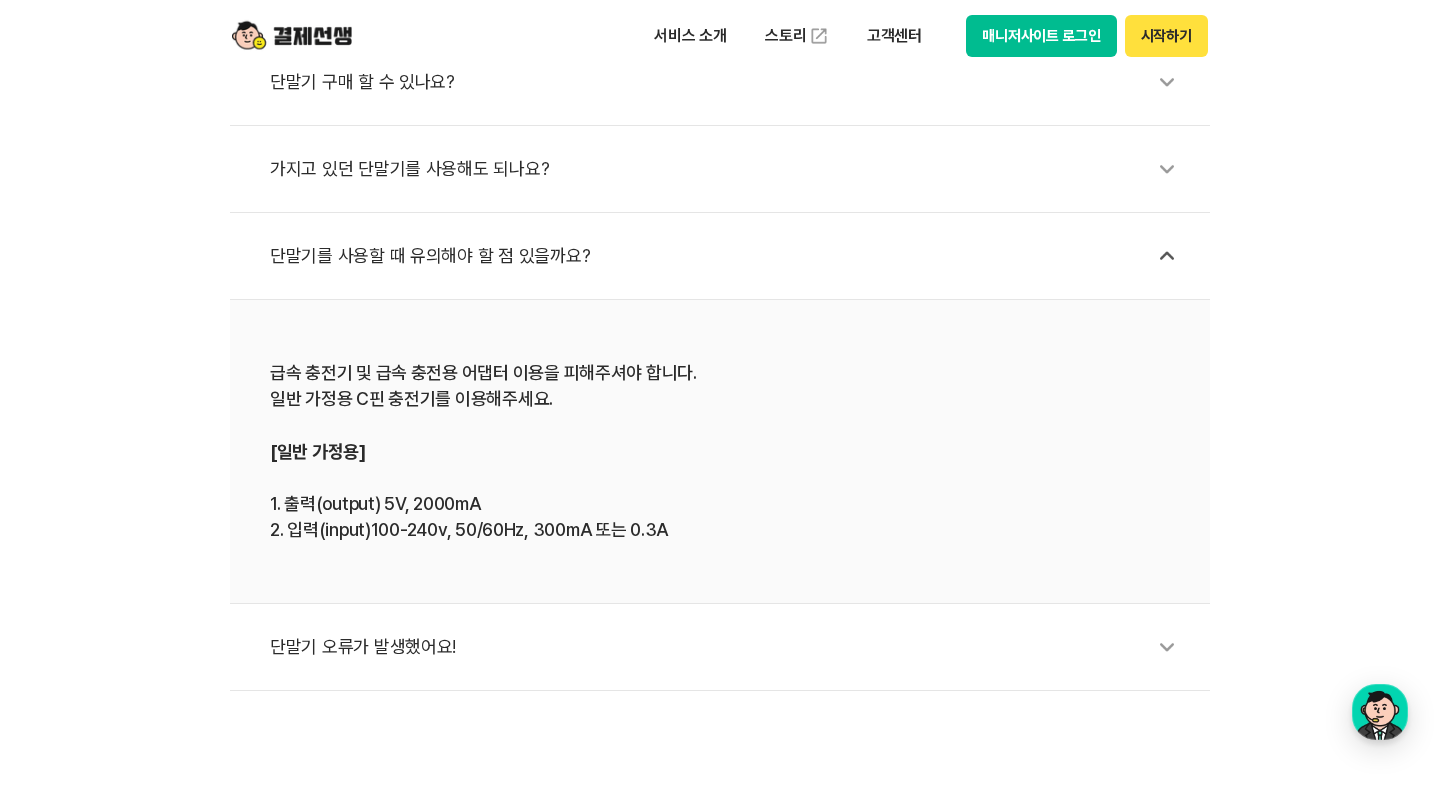 click on "단말기 오류가 발생했어요!" at bounding box center (730, 647) 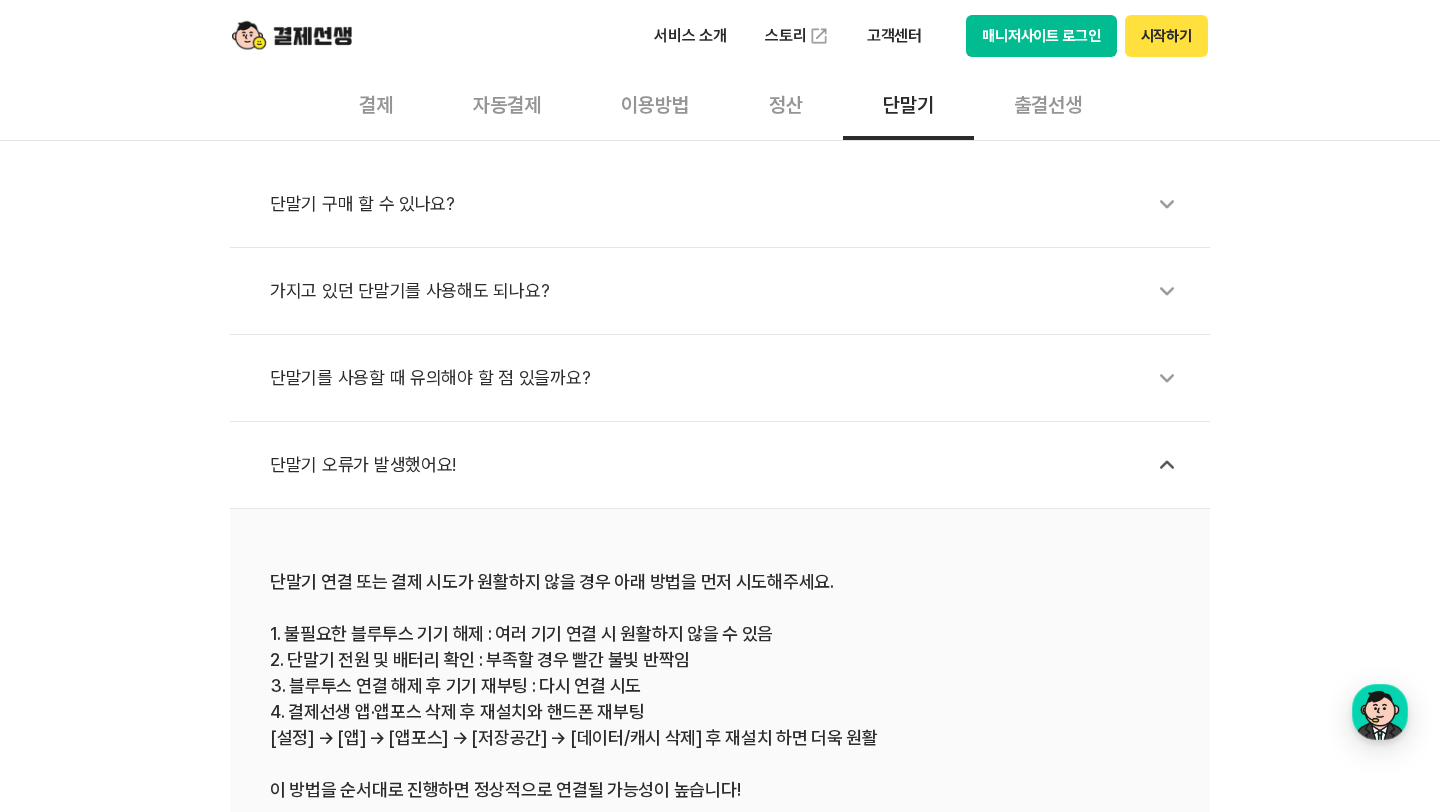 scroll, scrollTop: 600, scrollLeft: 0, axis: vertical 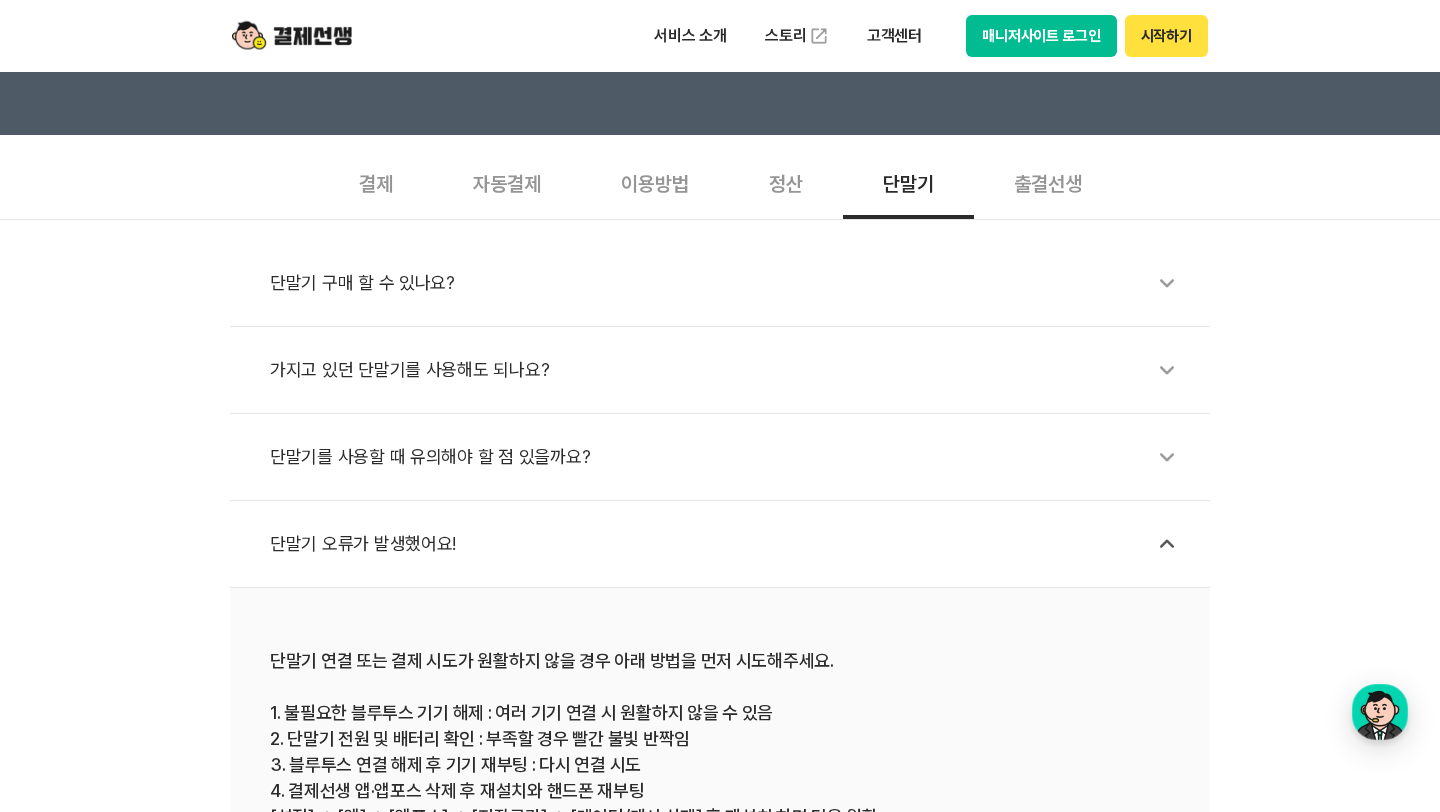 click on "출결선생" at bounding box center [1048, 182] 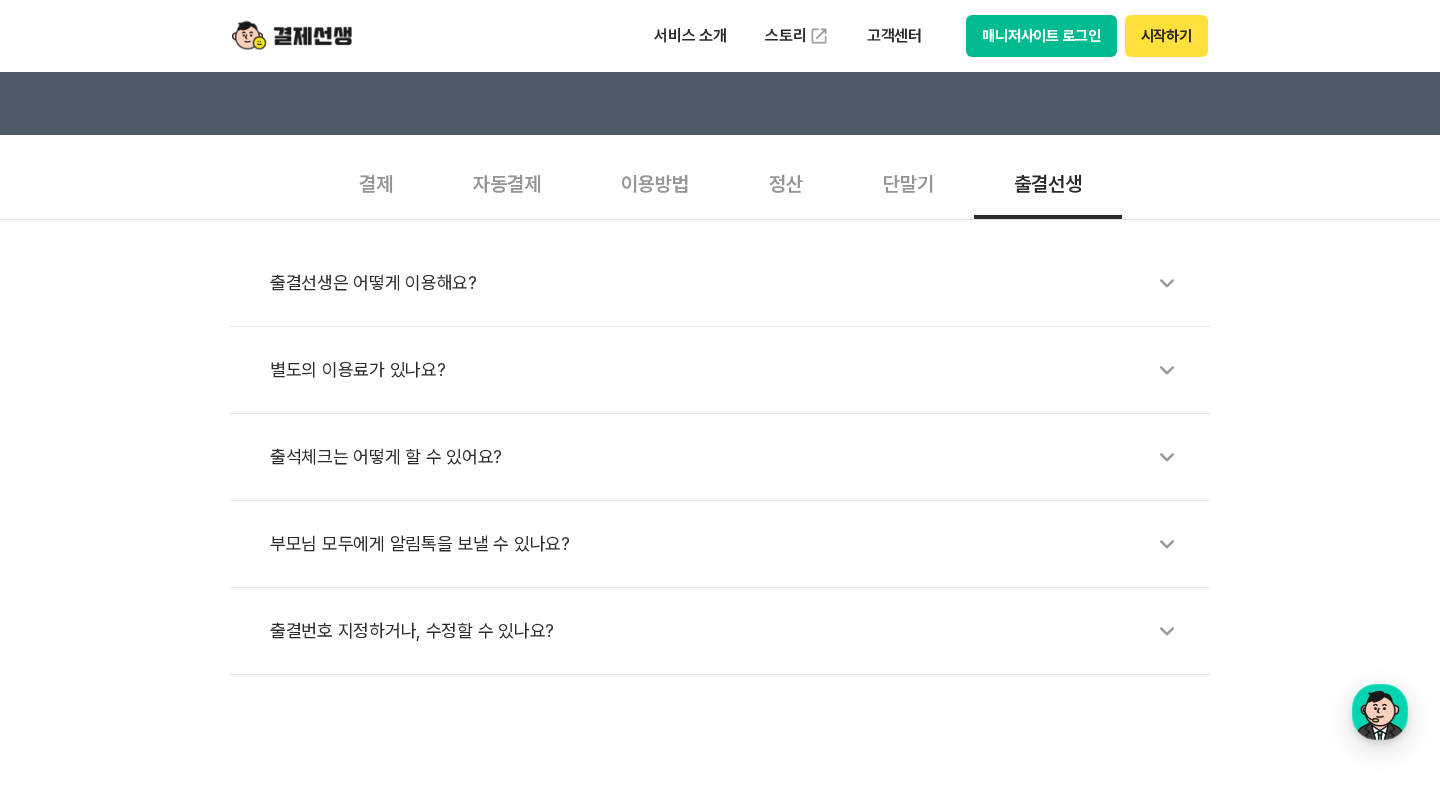click on "출결선생은 어떻게 이용해요?" at bounding box center (720, 283) 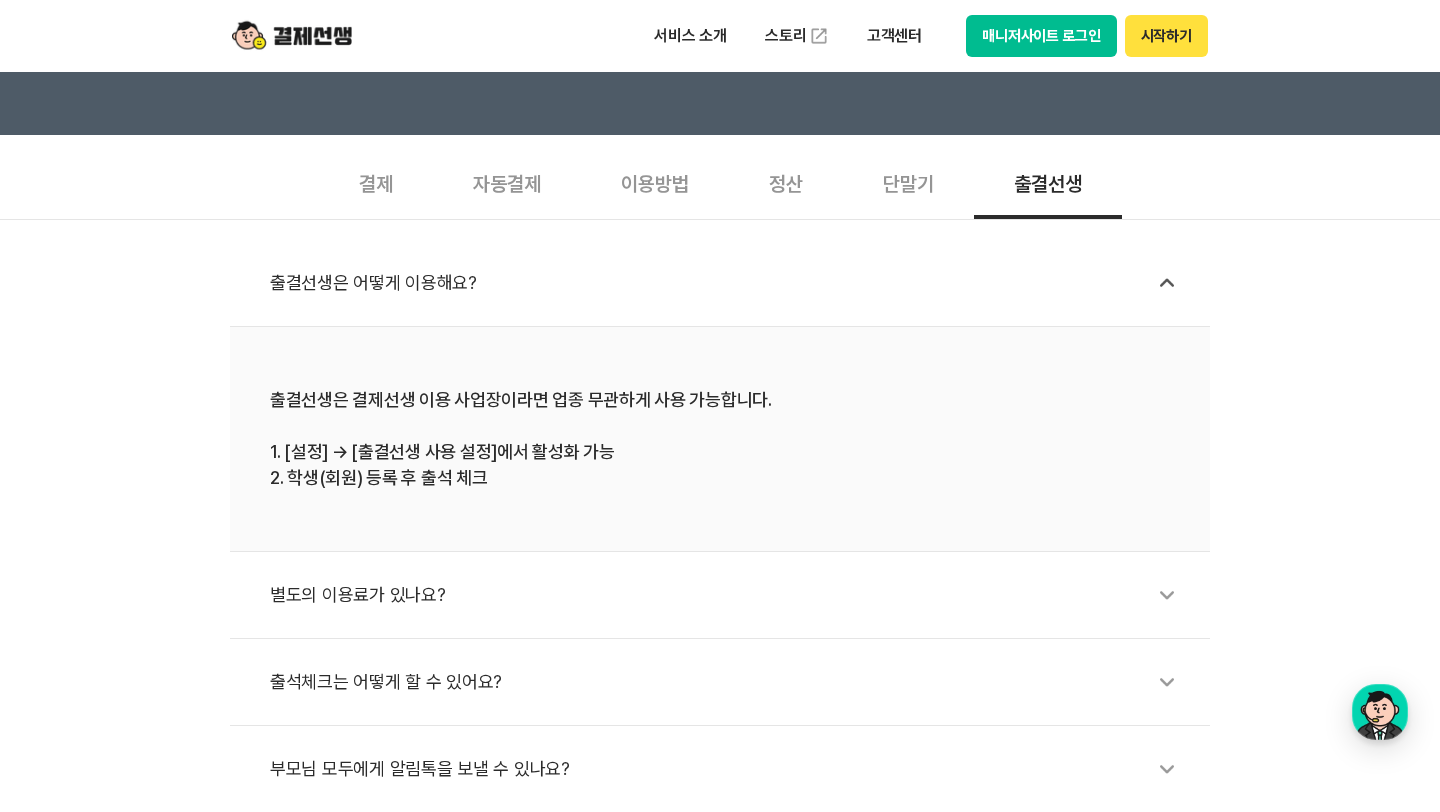 click on "별도의 이용료가 있나요?" at bounding box center [730, 595] 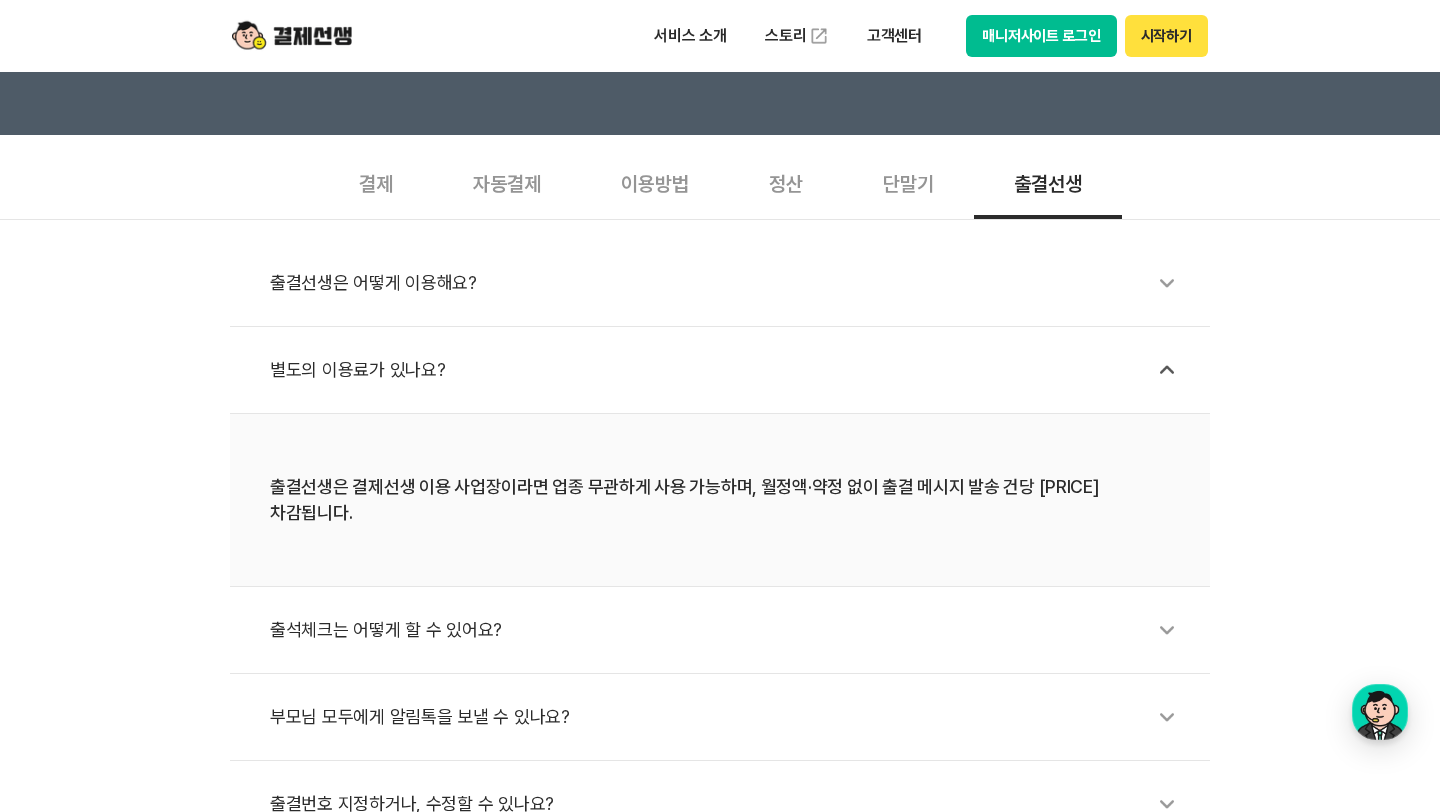 click on "출석체크는 어떻게 할 수 있어요?" at bounding box center [730, 630] 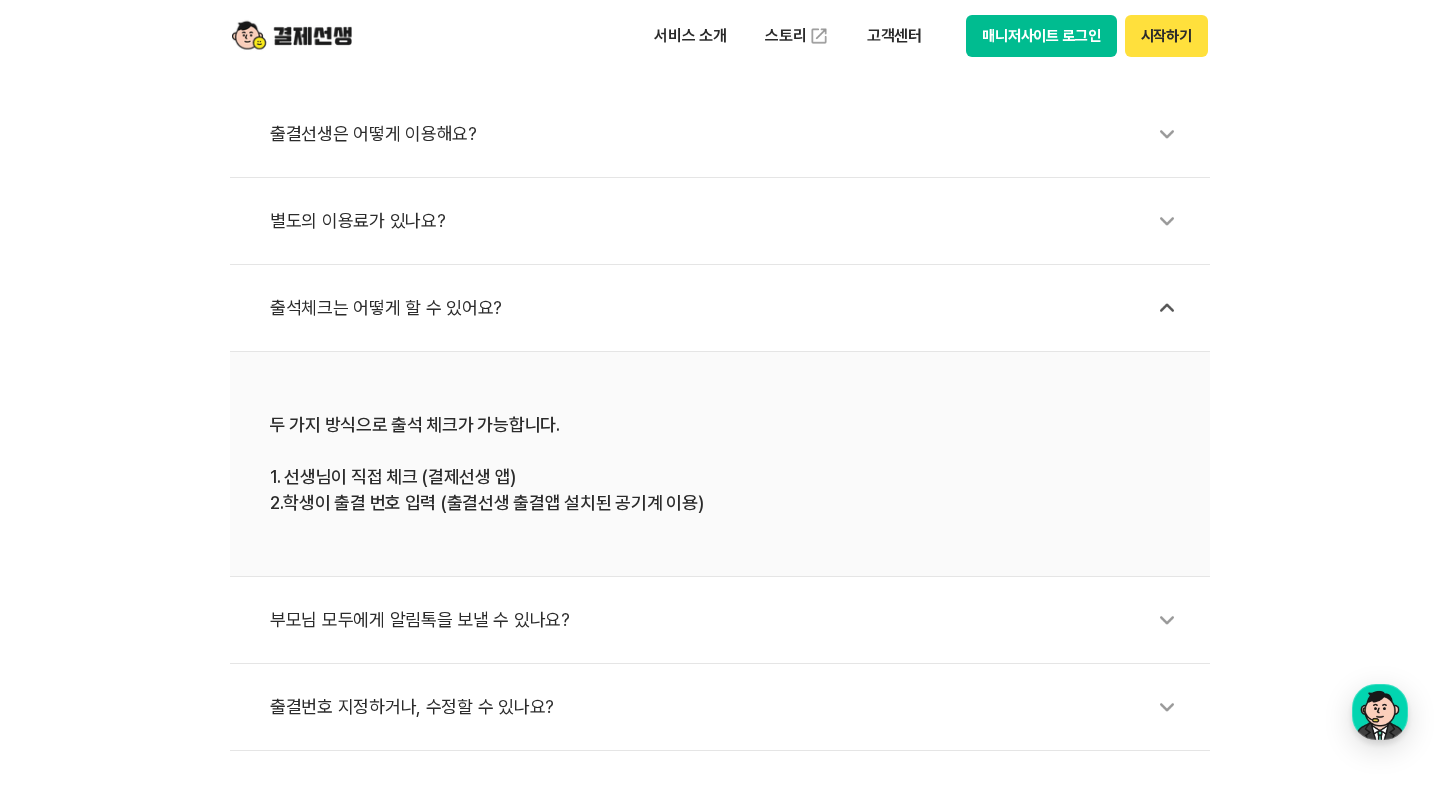scroll, scrollTop: 821, scrollLeft: 0, axis: vertical 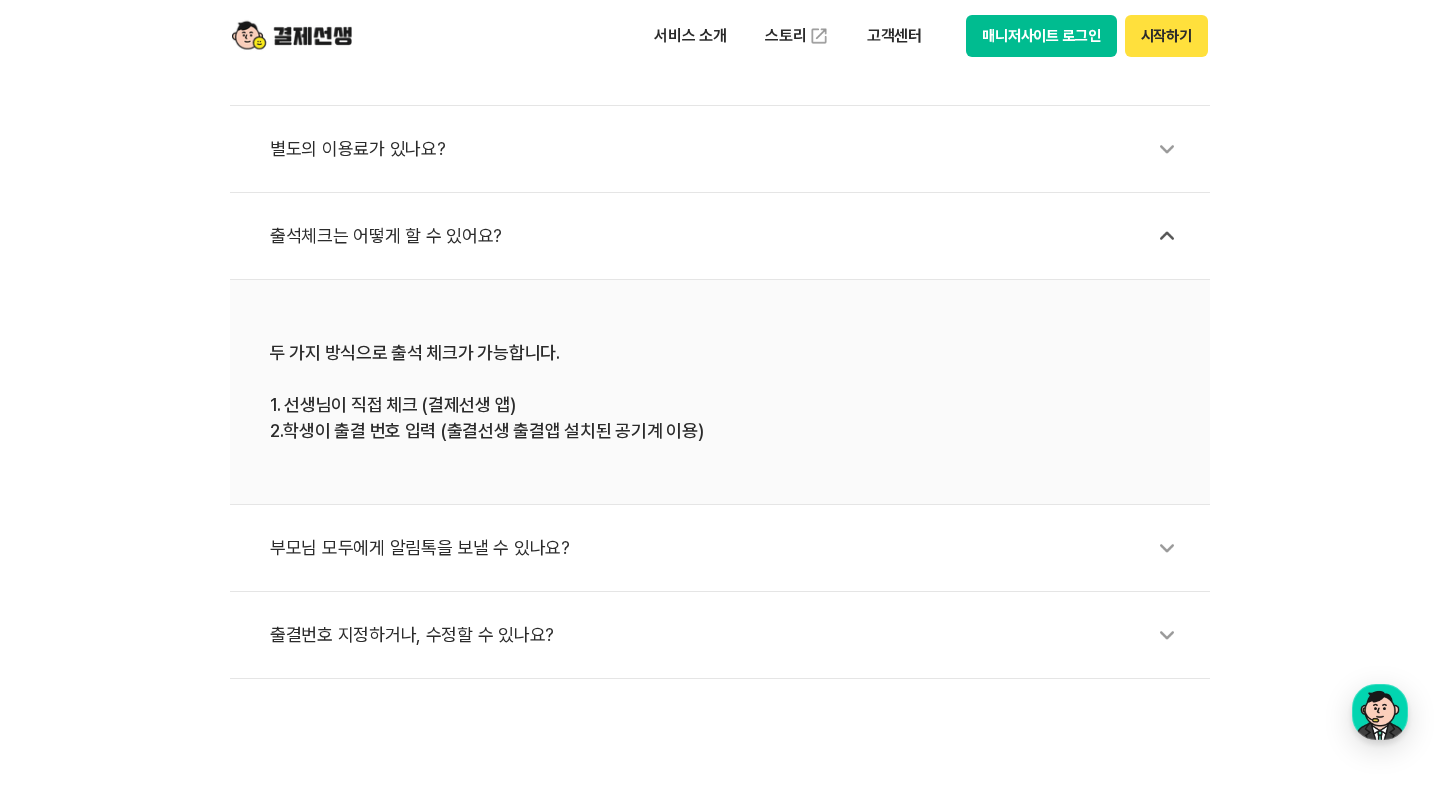 click on "부모님 모두에게 알림톡을 보낼 수 있나요?" at bounding box center (730, 548) 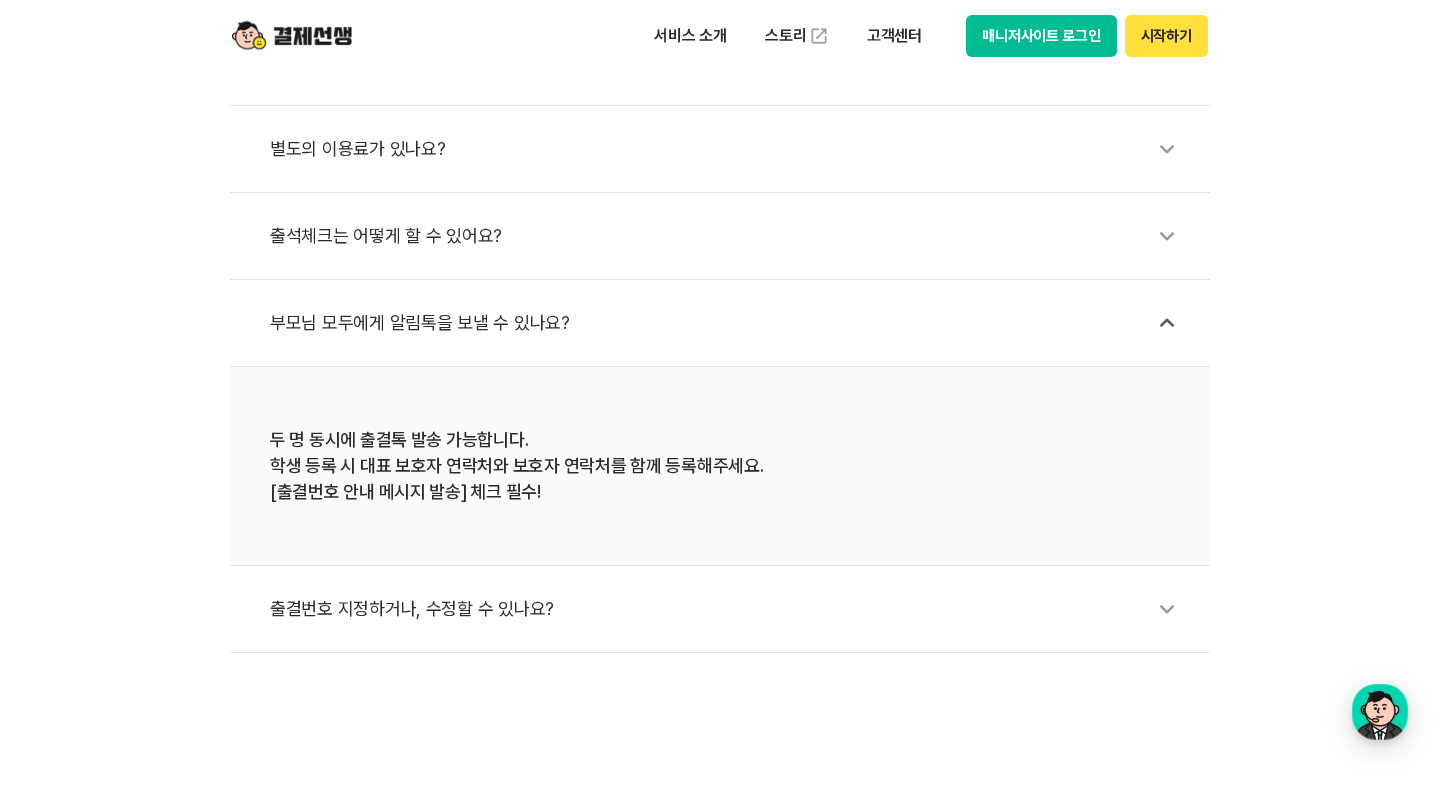 click on "출결번호 지정하거나, 수정할 수 있나요?" at bounding box center (720, 609) 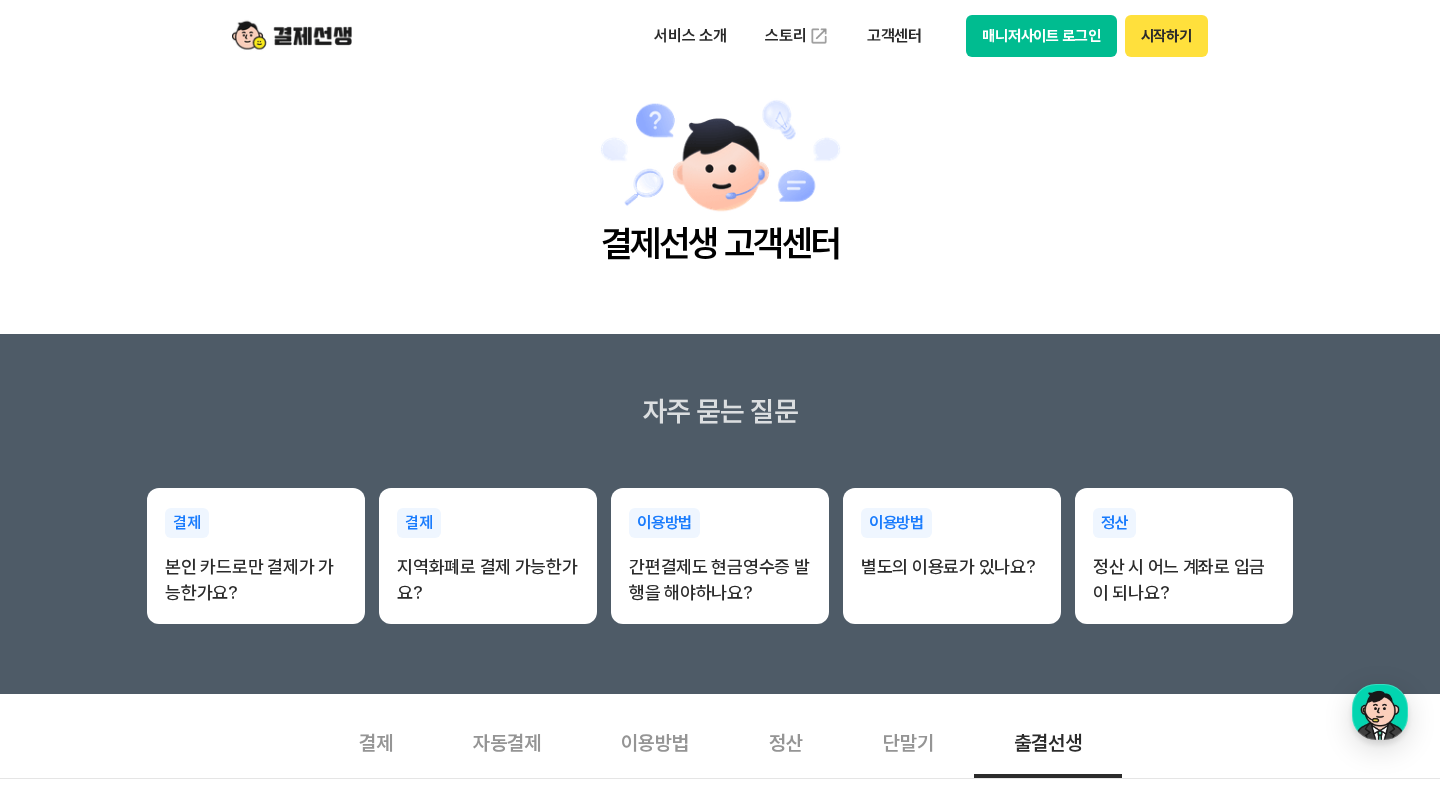 scroll, scrollTop: 0, scrollLeft: 0, axis: both 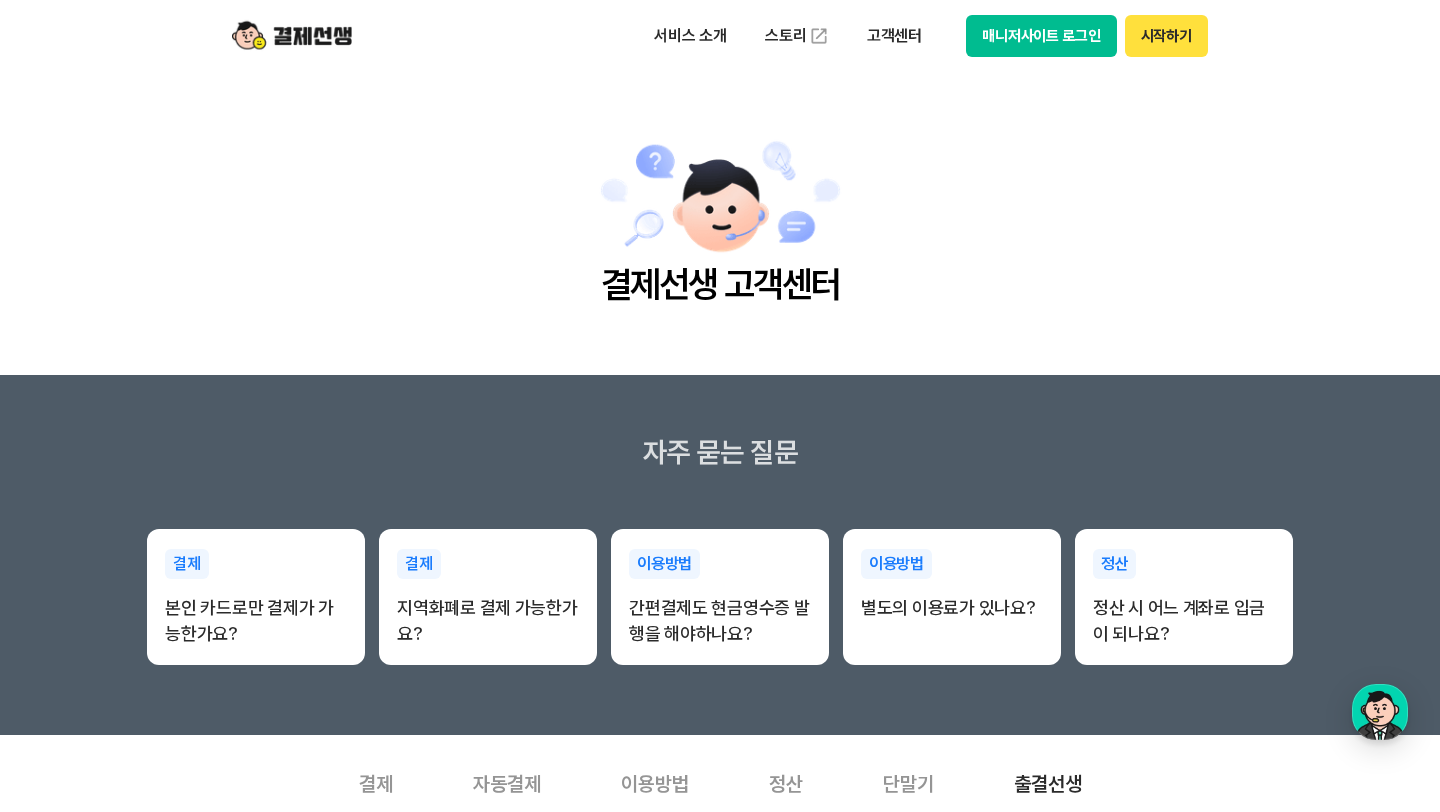click on "매니저사이트 로그인" at bounding box center (1041, 36) 